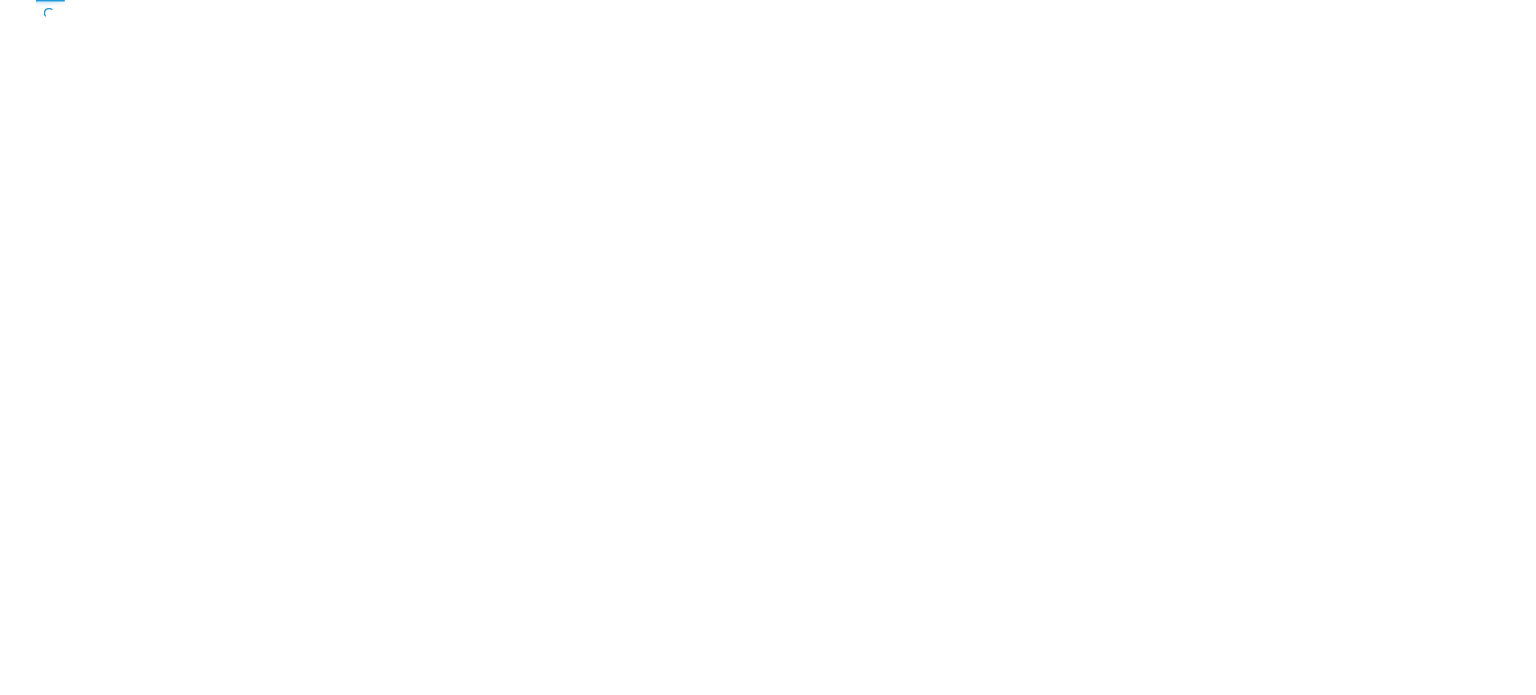 scroll, scrollTop: 0, scrollLeft: 0, axis: both 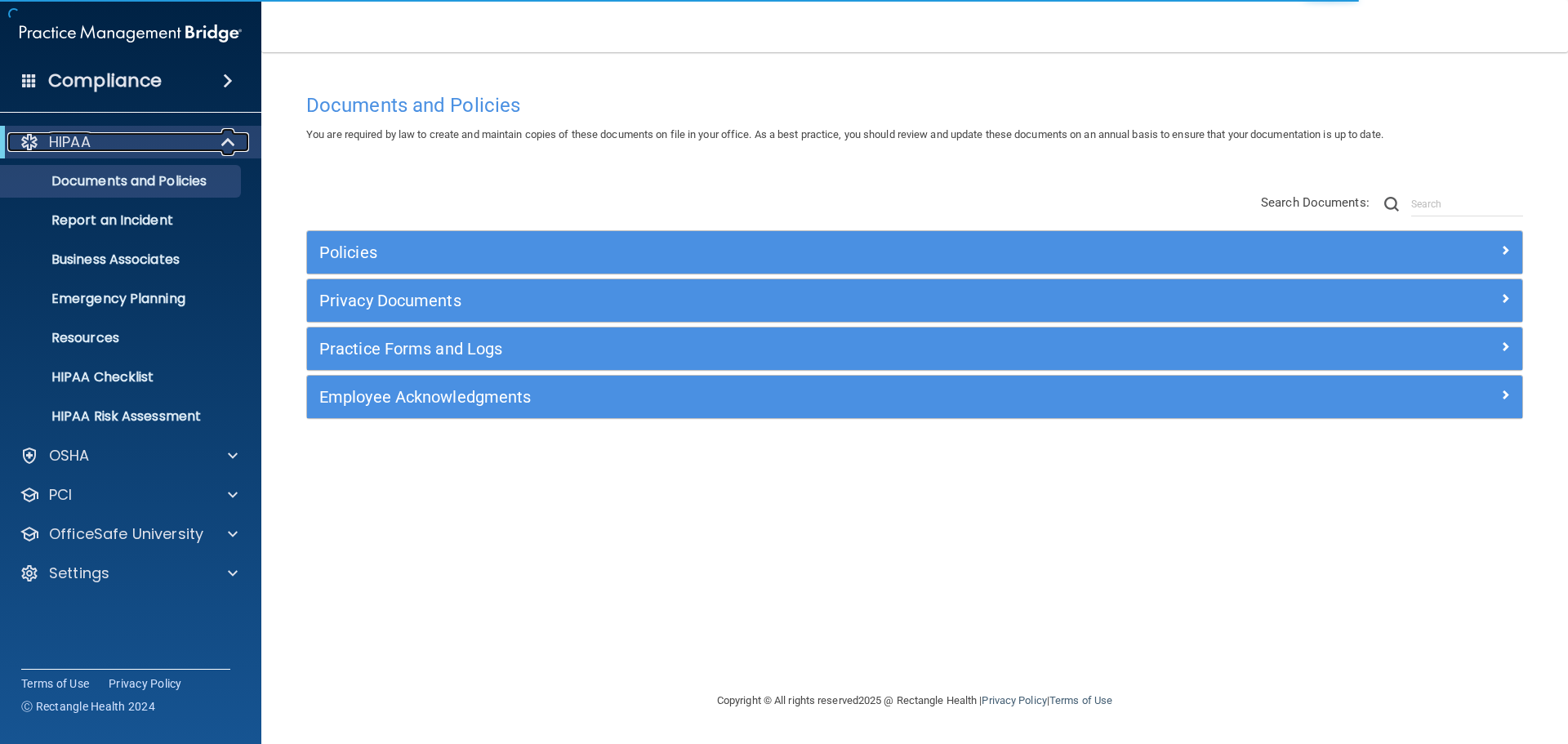 click at bounding box center (229, 142) 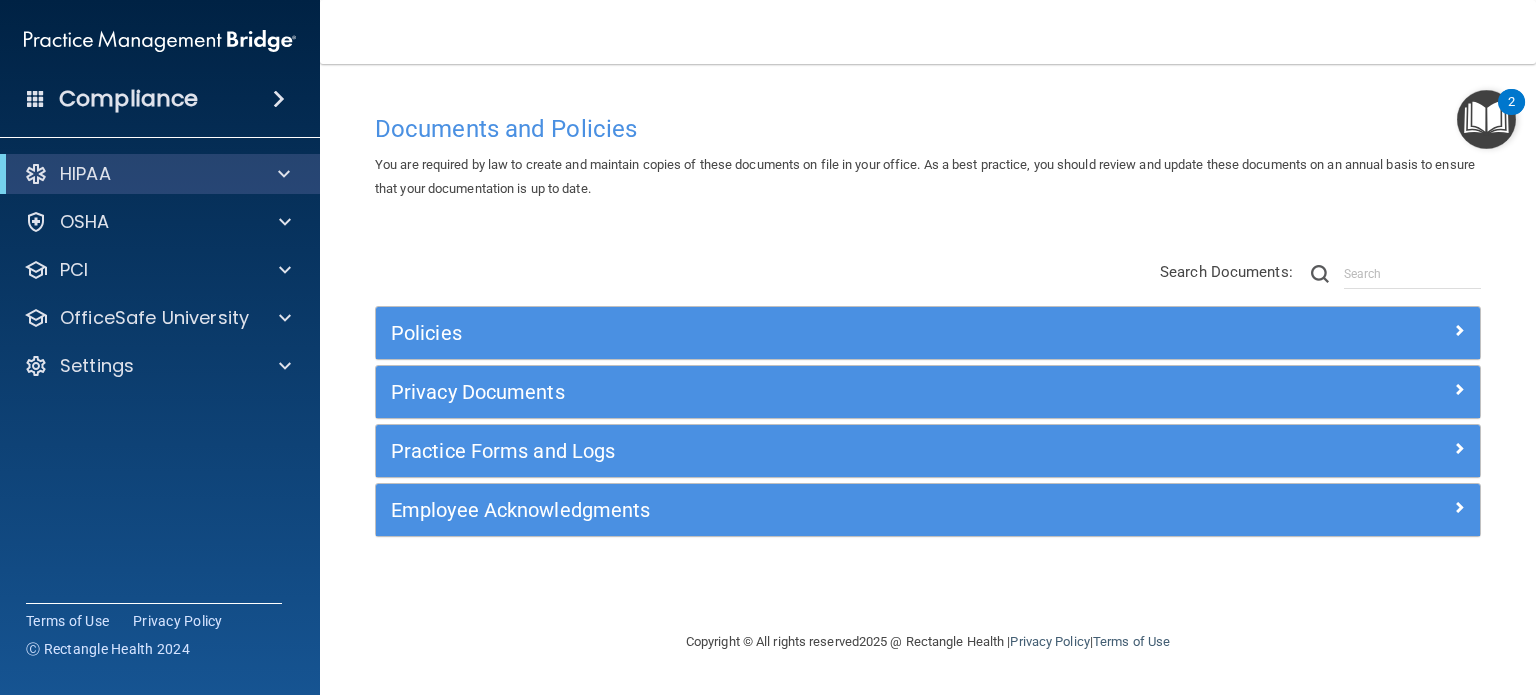 click at bounding box center [279, 99] 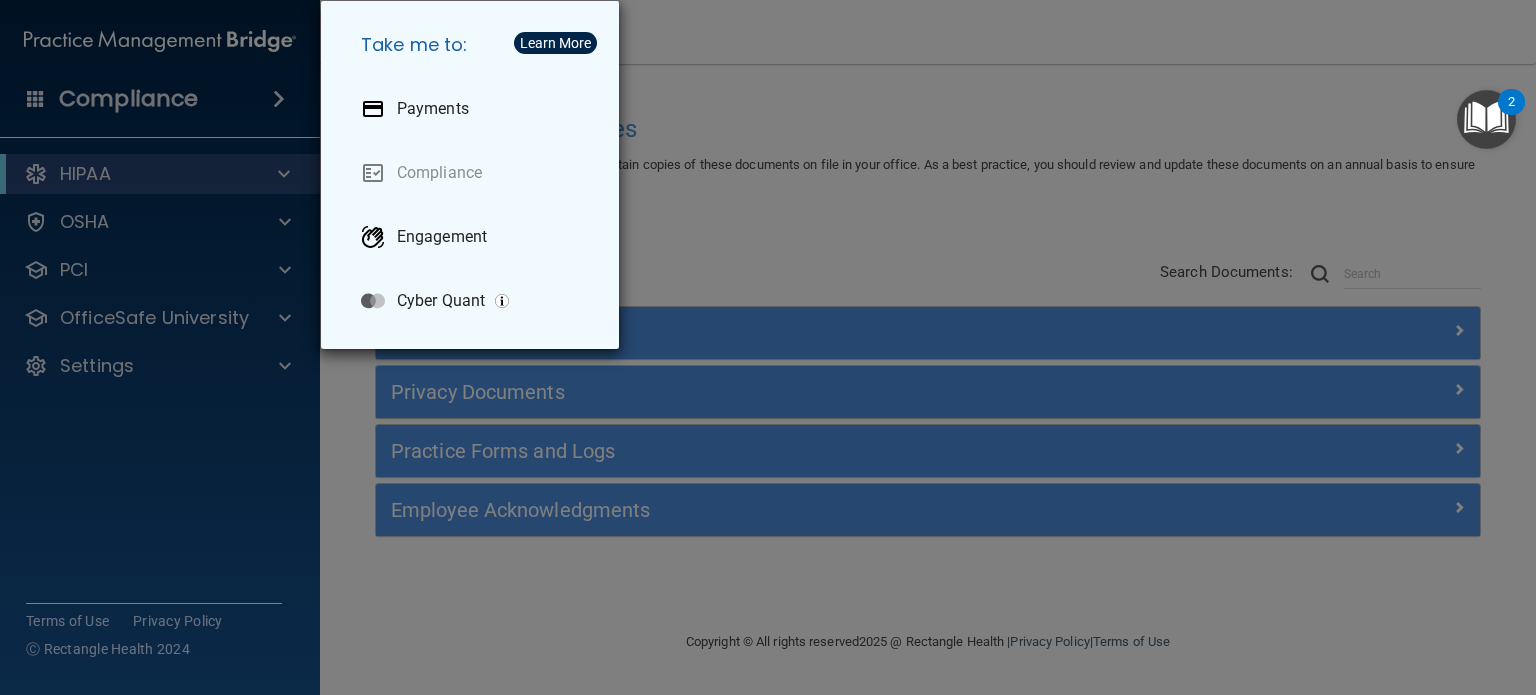 click on "Take me to:             Payments                   Compliance                     Engagement                     Cyber Quant" at bounding box center [768, 347] 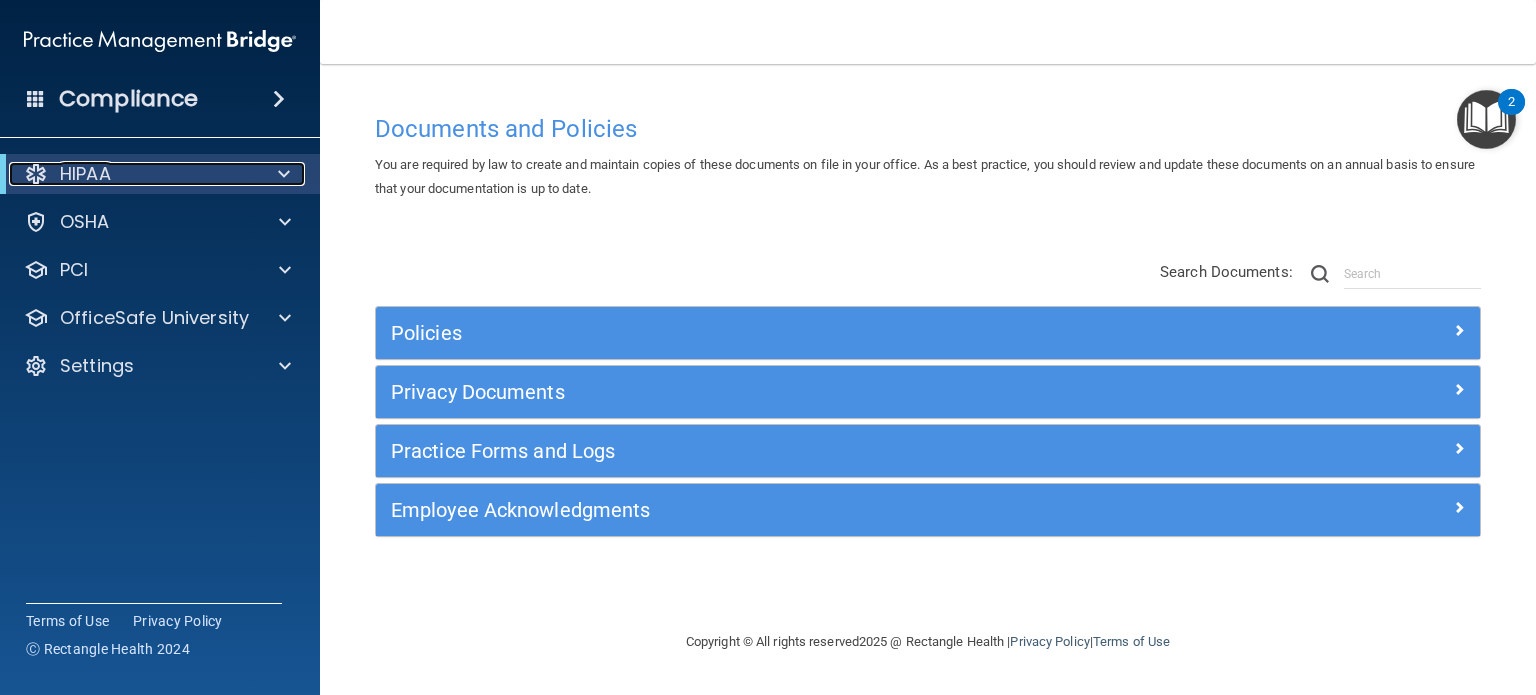 click at bounding box center [284, 174] 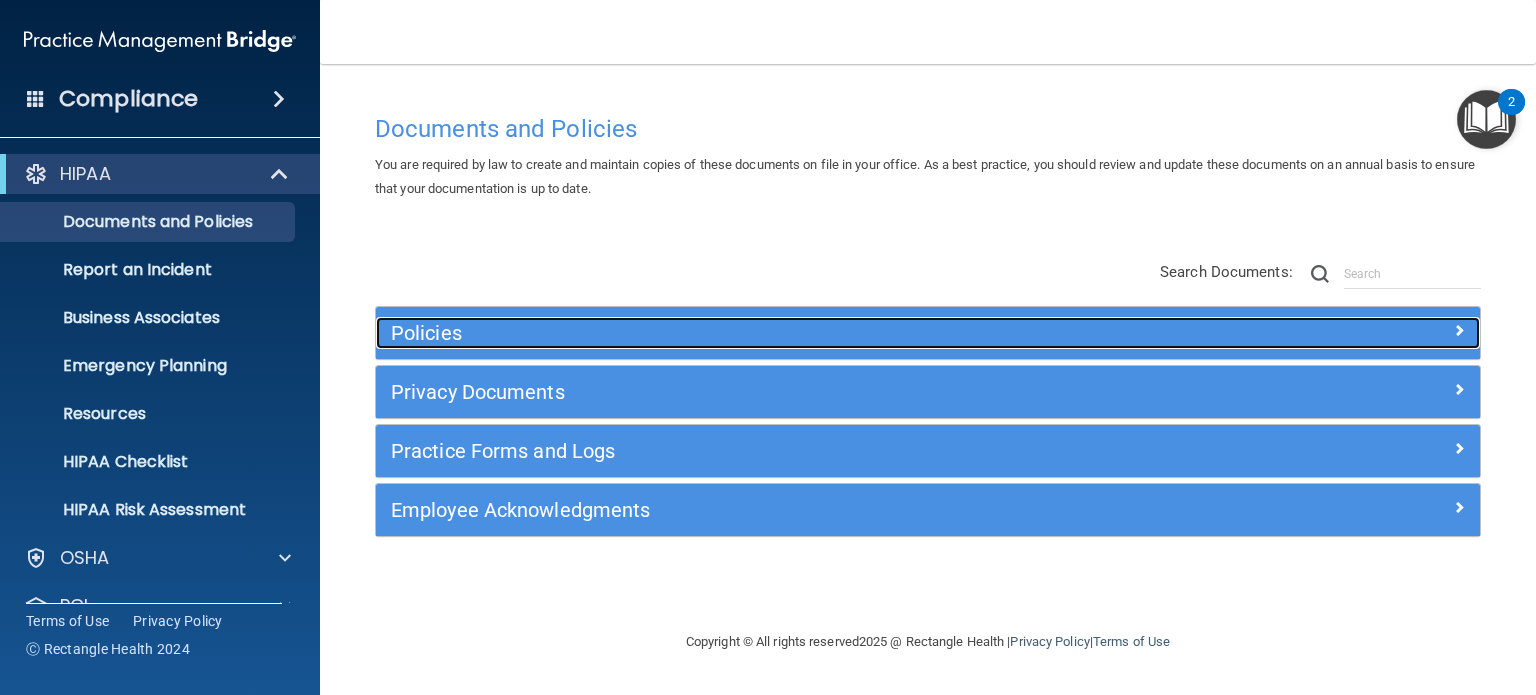click on "Policies" at bounding box center [790, 333] 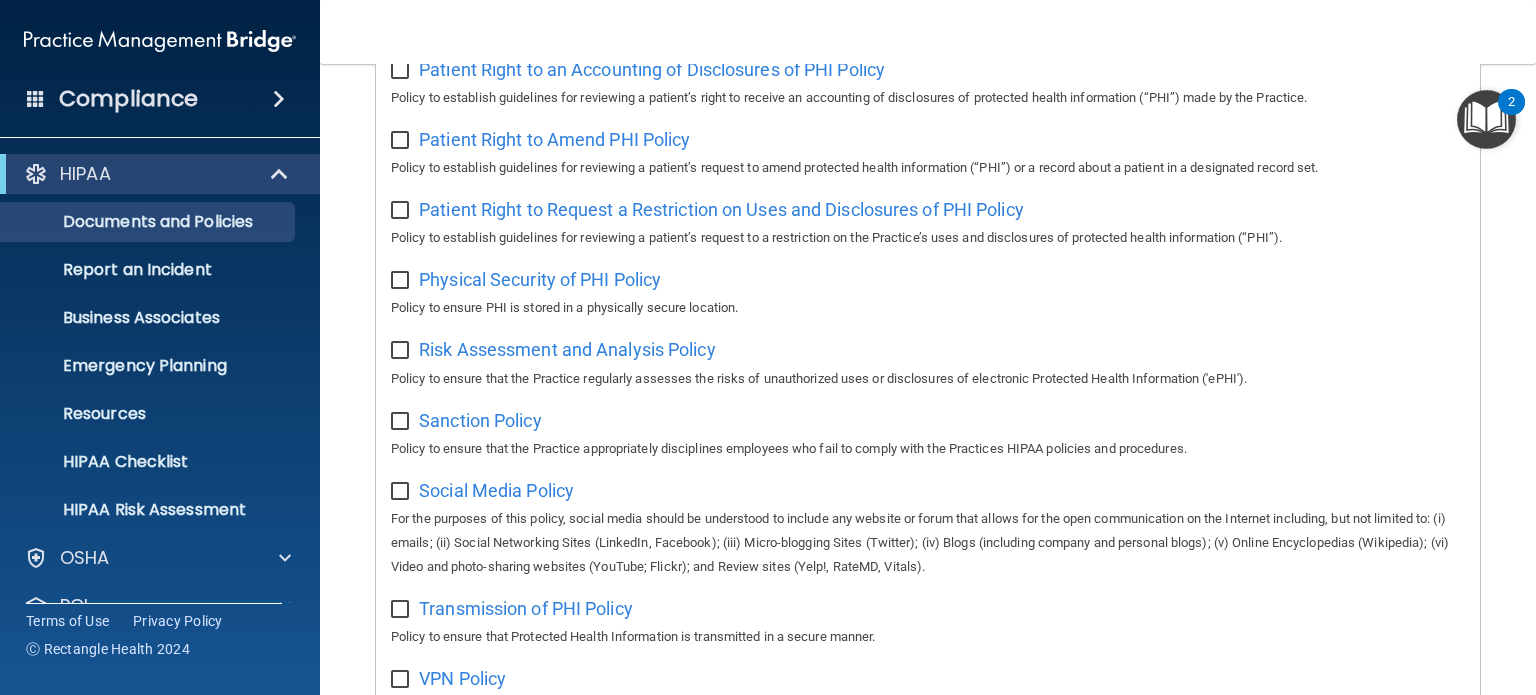 scroll, scrollTop: 900, scrollLeft: 0, axis: vertical 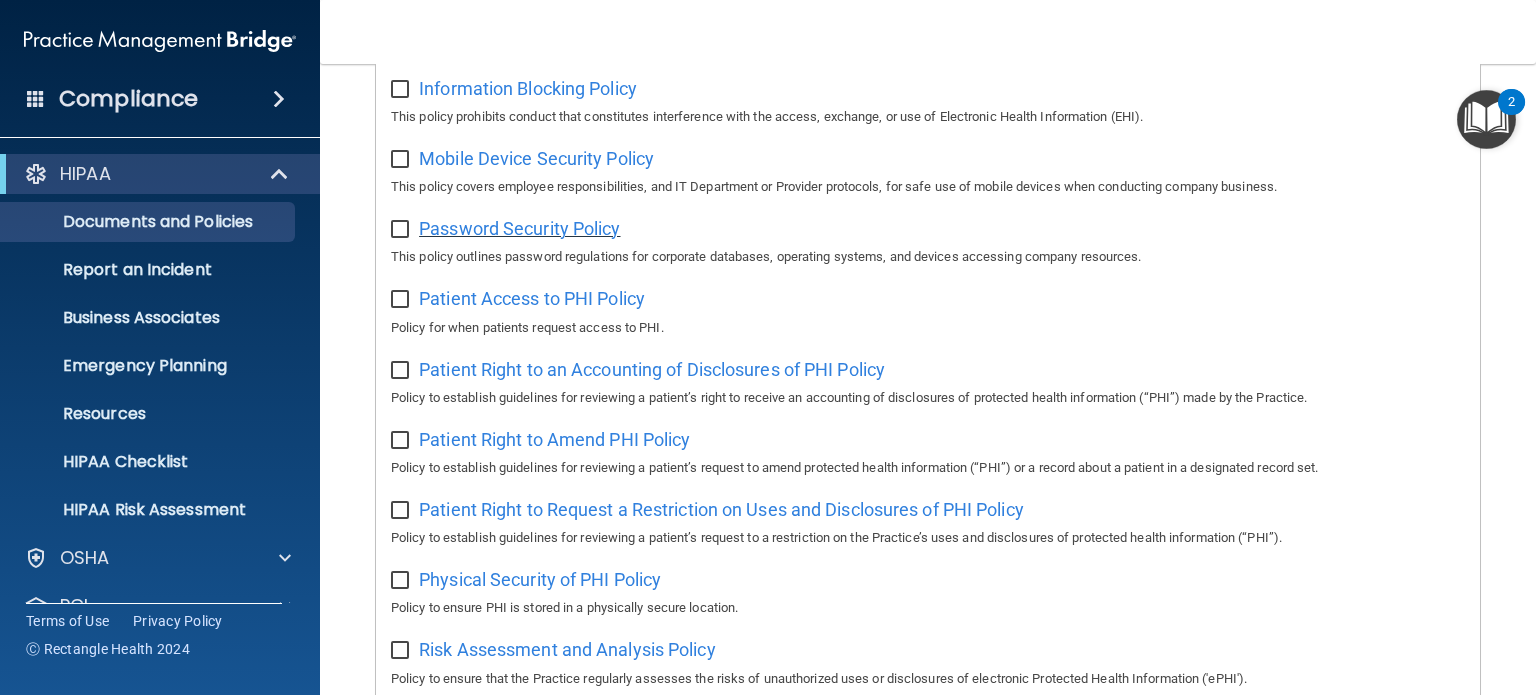 click on "Password Security Policy" at bounding box center (519, 228) 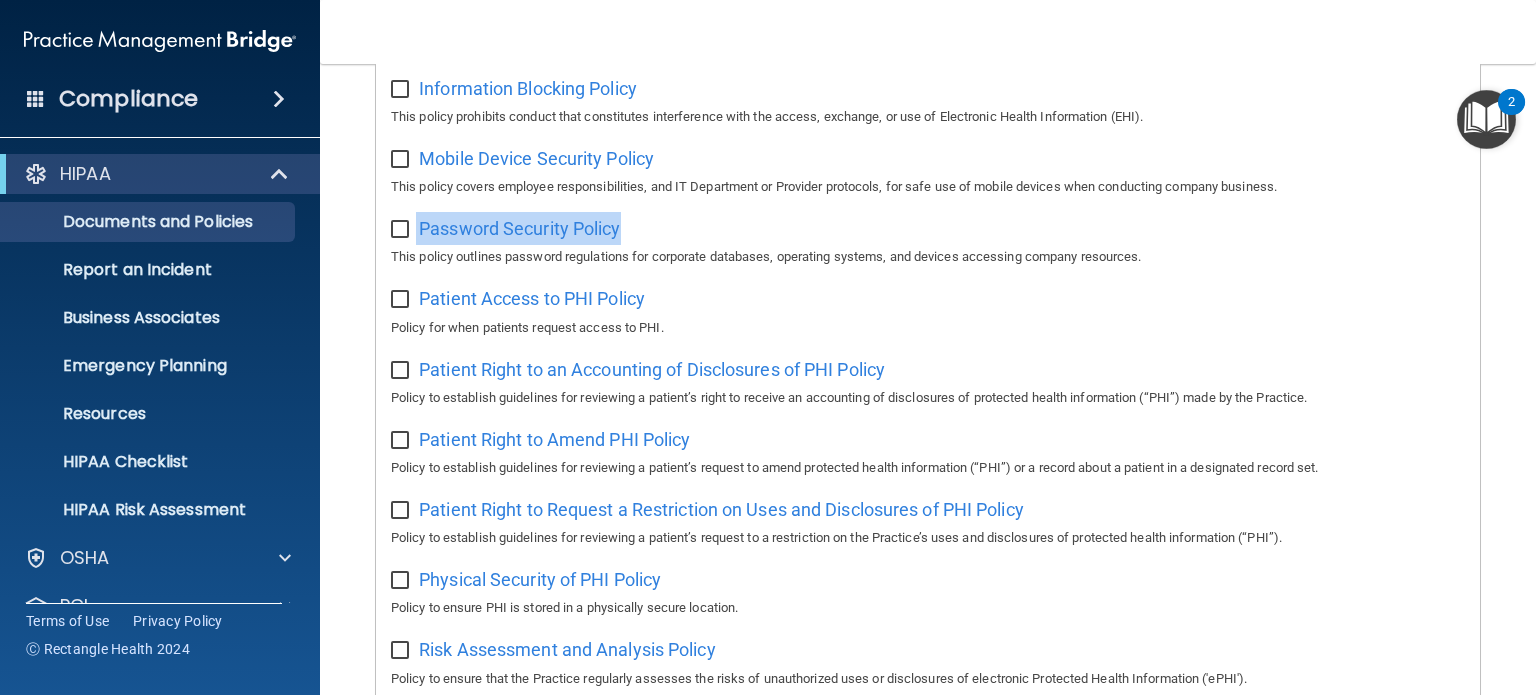 drag, startPoint x: 687, startPoint y: 232, endPoint x: 416, endPoint y: 236, distance: 271.0295 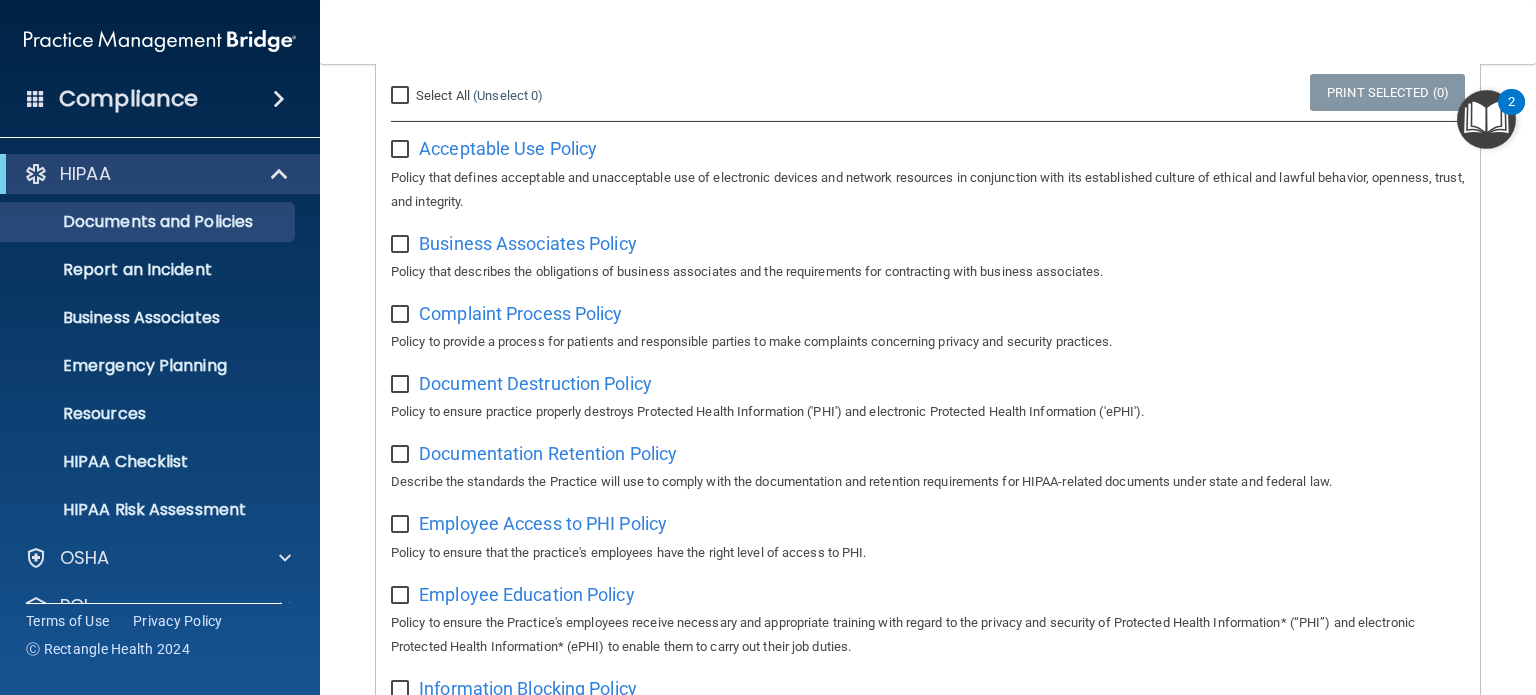 scroll, scrollTop: 200, scrollLeft: 0, axis: vertical 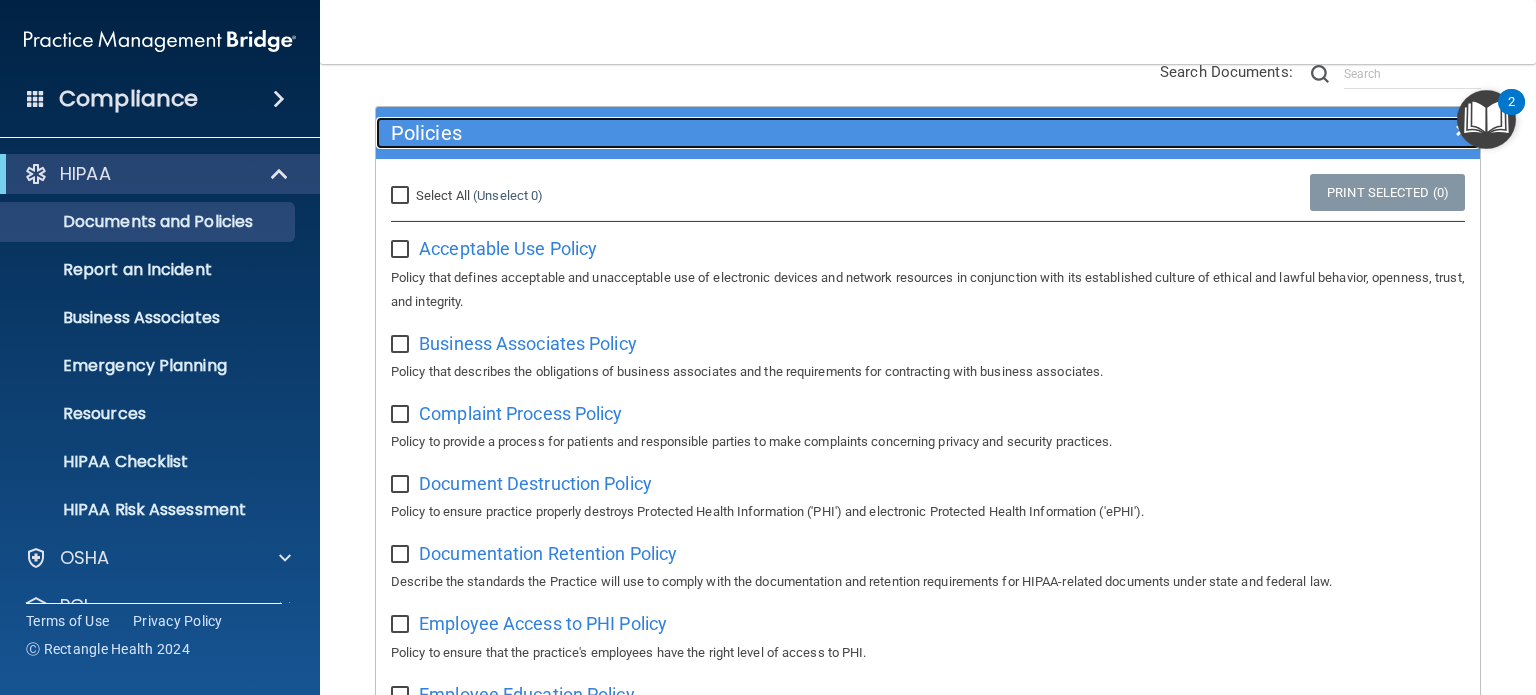 click on "Policies" at bounding box center [790, 133] 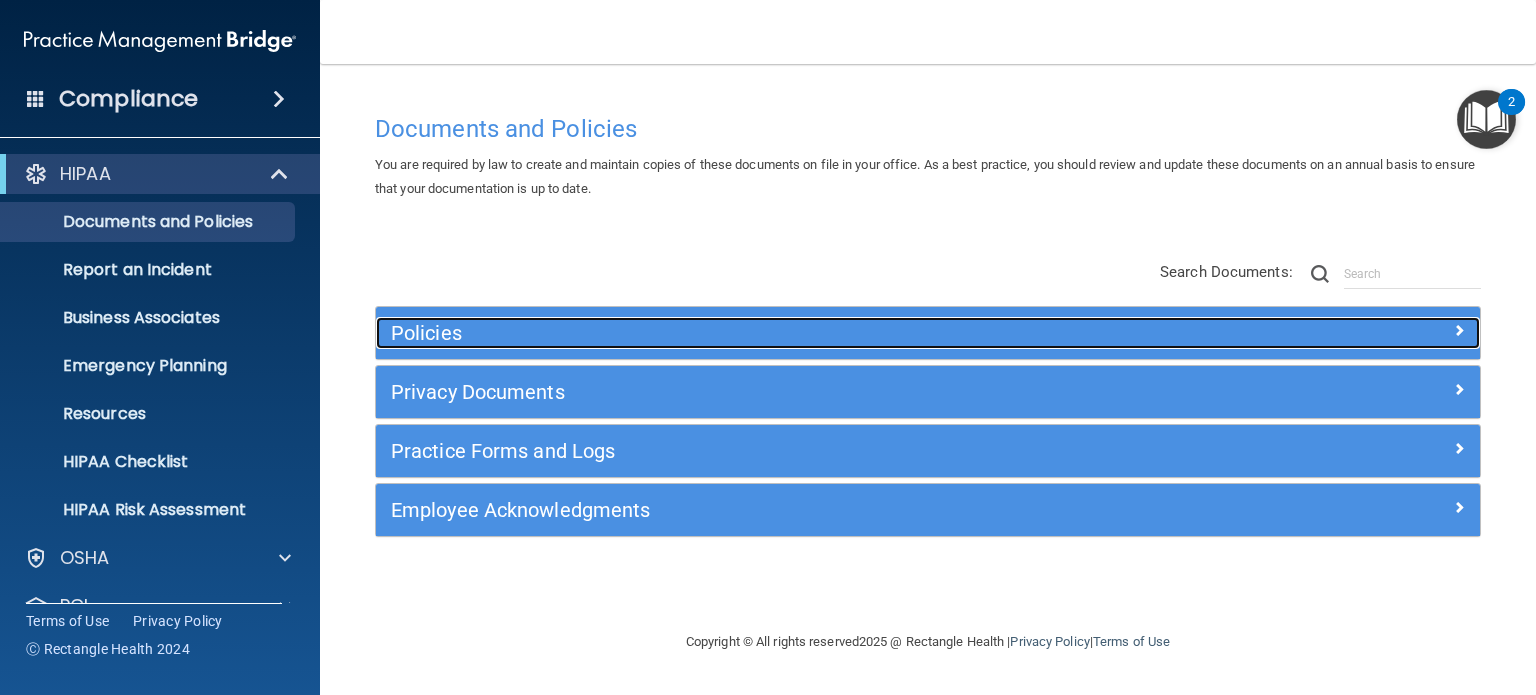 scroll, scrollTop: 0, scrollLeft: 0, axis: both 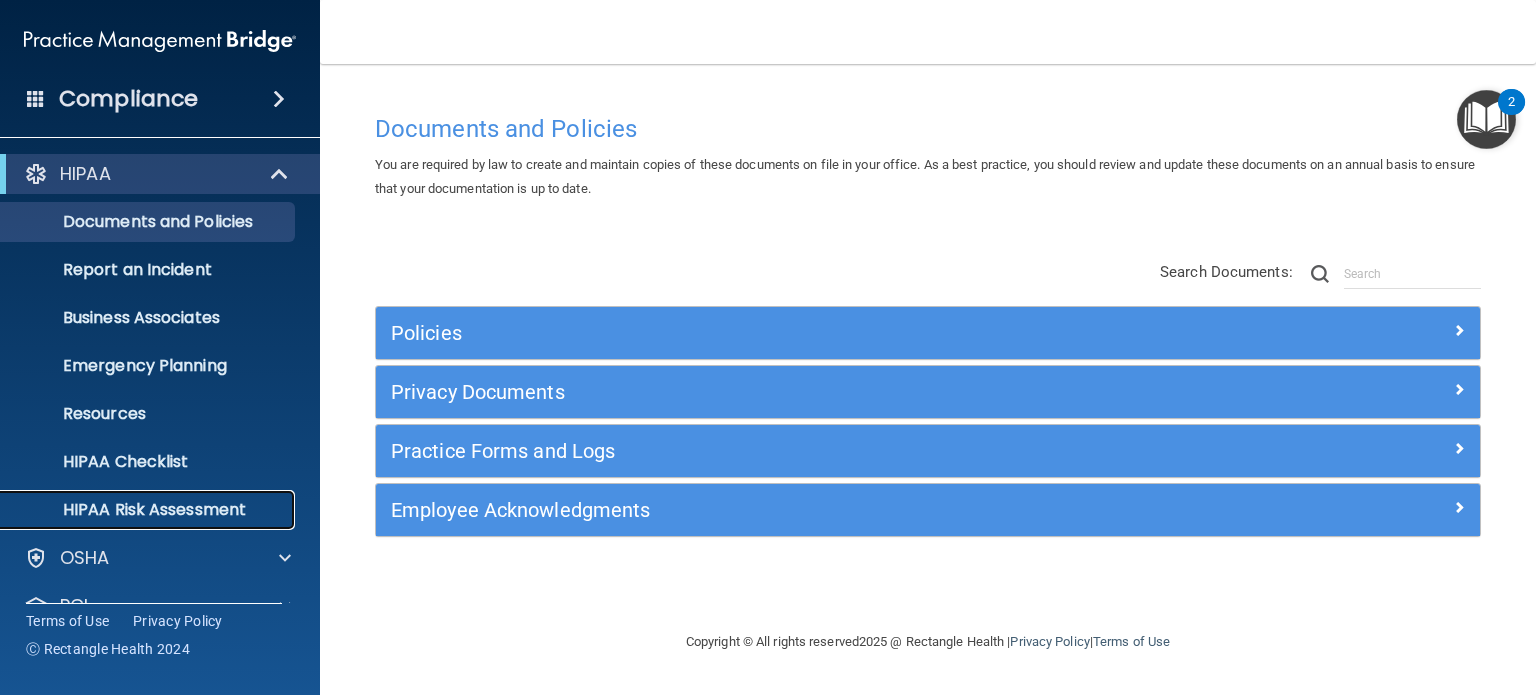 click on "HIPAA Risk Assessment" at bounding box center [149, 510] 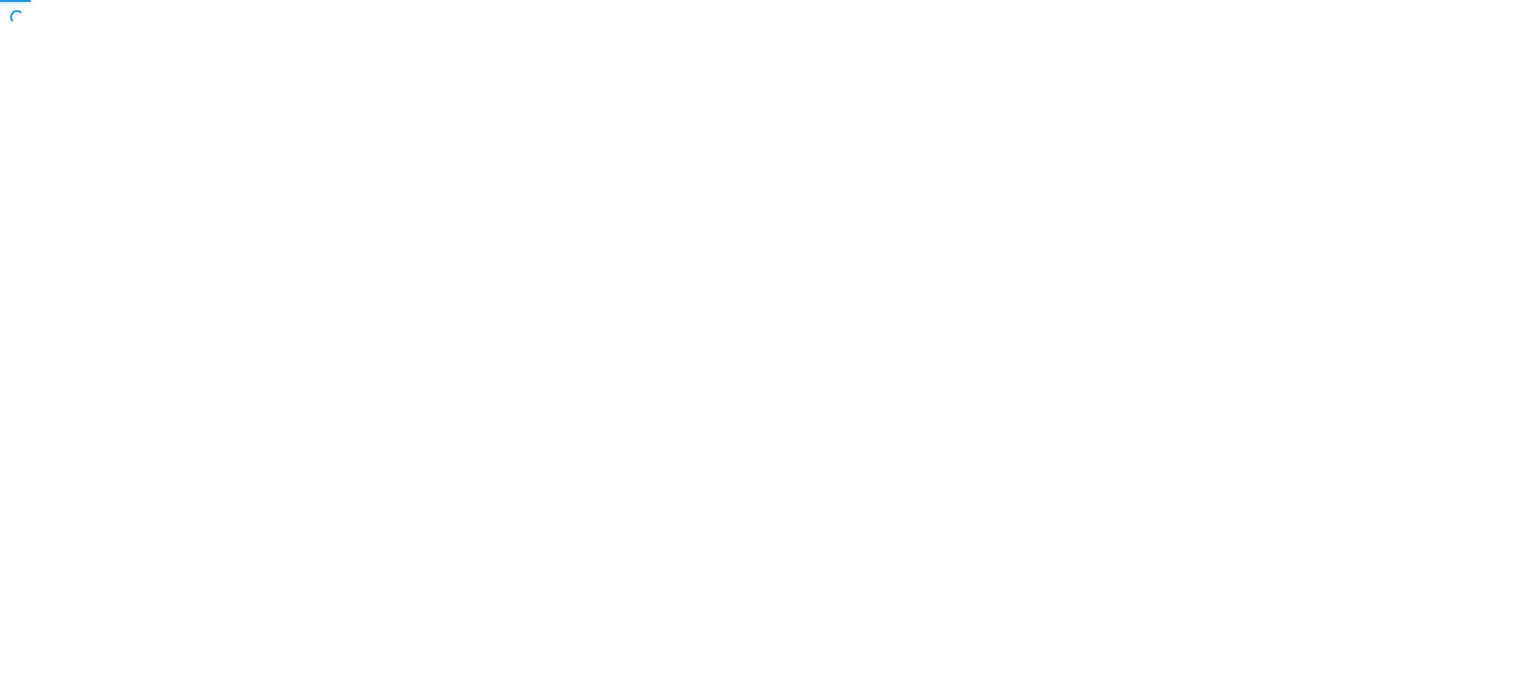 scroll, scrollTop: 0, scrollLeft: 0, axis: both 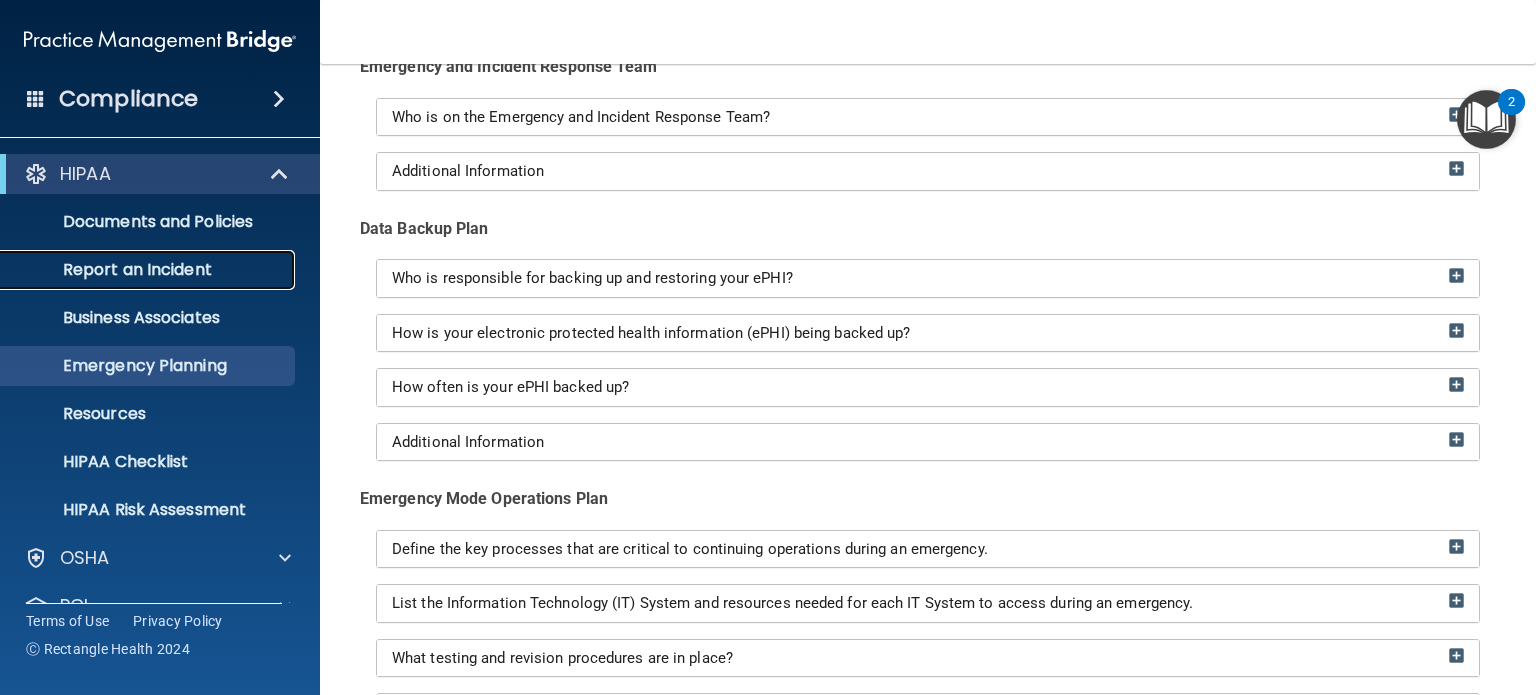 click on "Report an Incident" at bounding box center (149, 270) 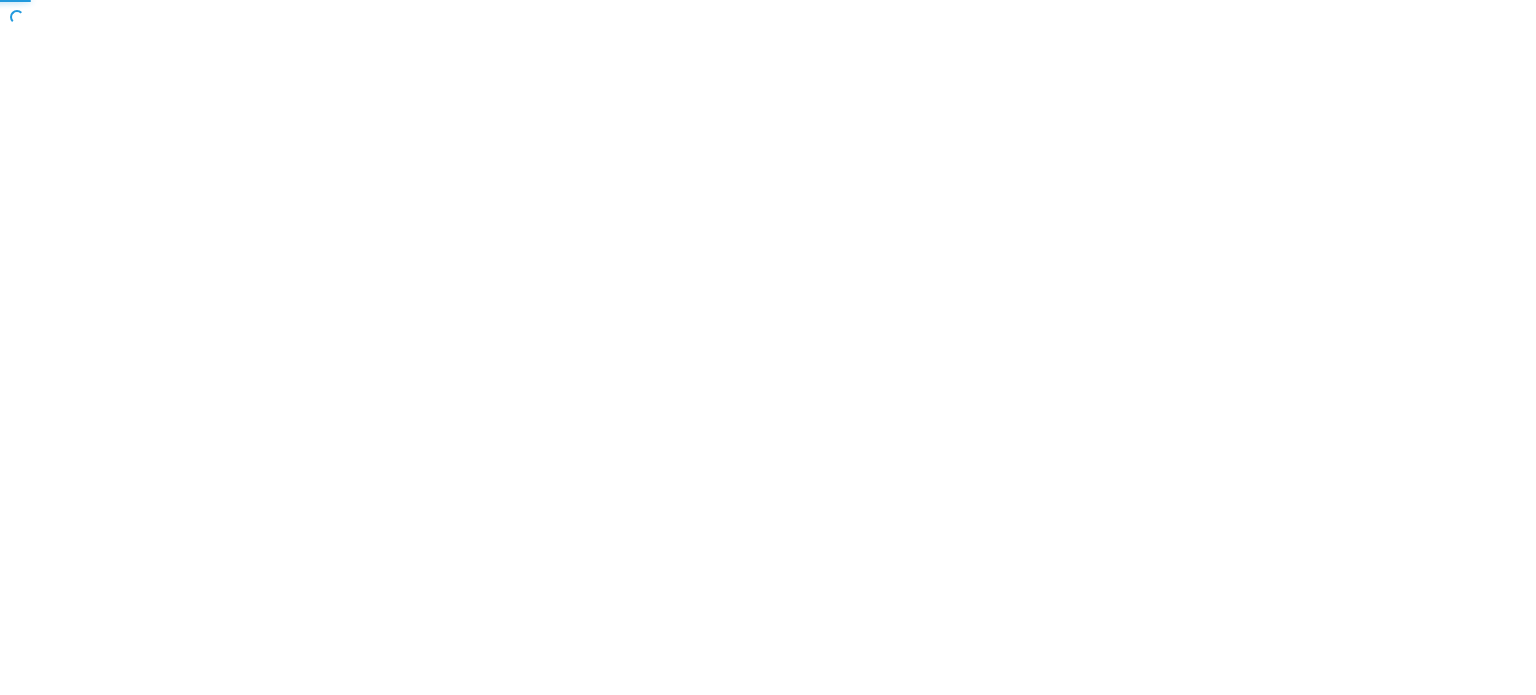 scroll, scrollTop: 0, scrollLeft: 0, axis: both 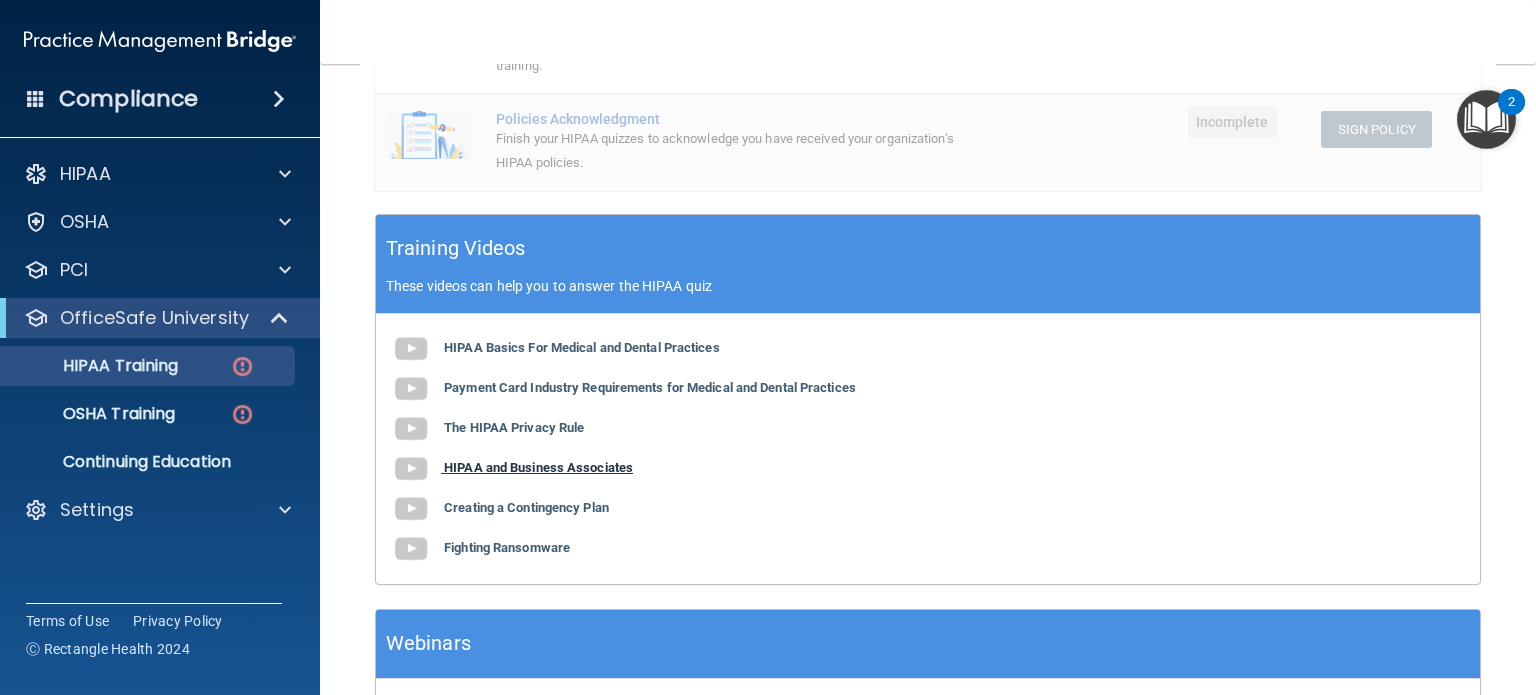 click on "HIPAA and Business Associates" at bounding box center [538, 467] 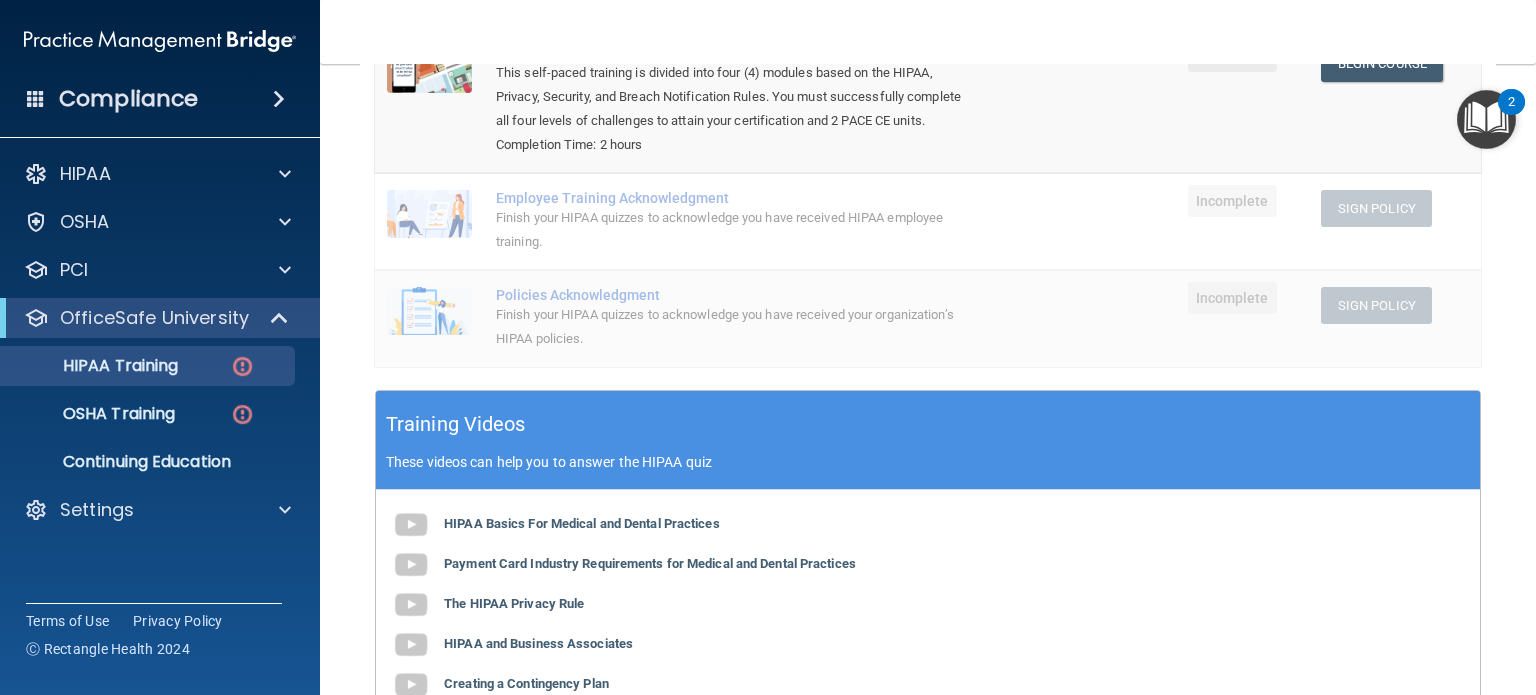 scroll, scrollTop: 0, scrollLeft: 0, axis: both 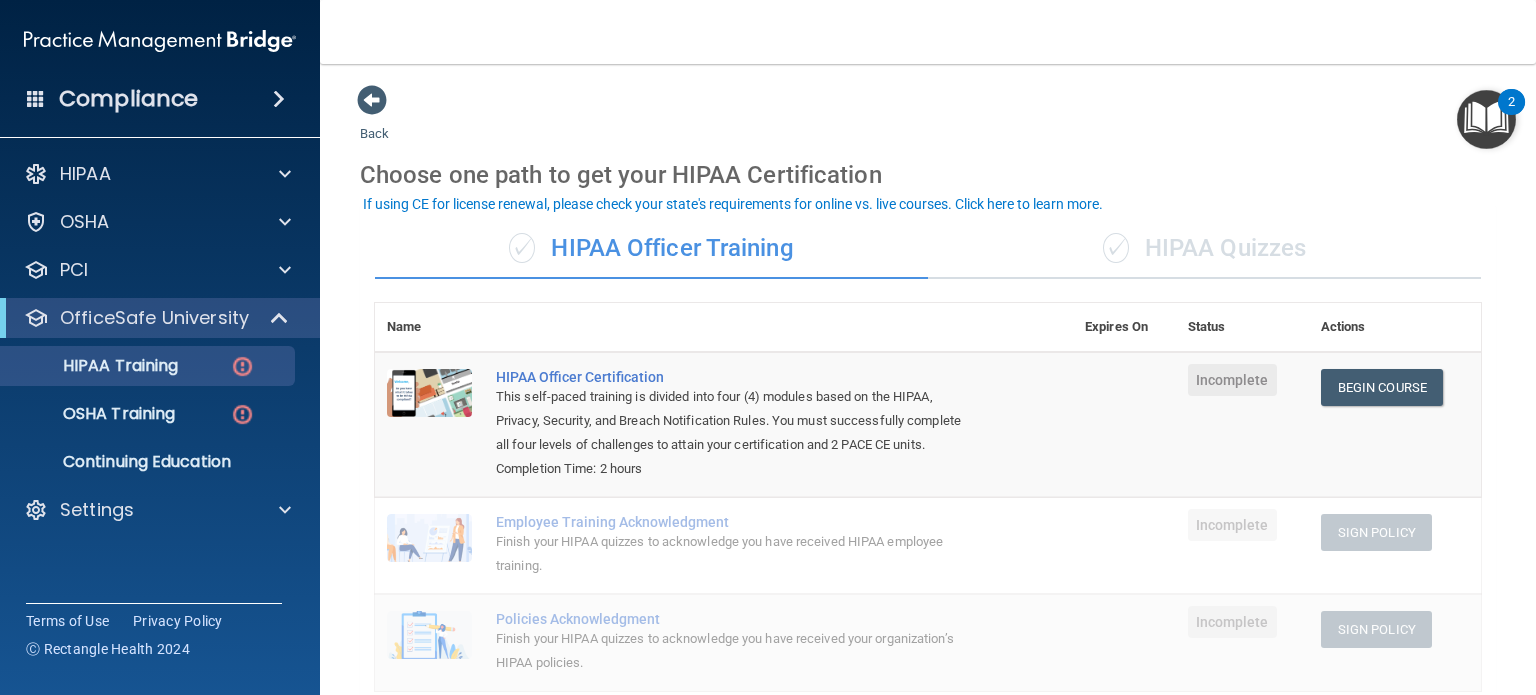 click on "✓   HIPAA Quizzes" at bounding box center (1204, 249) 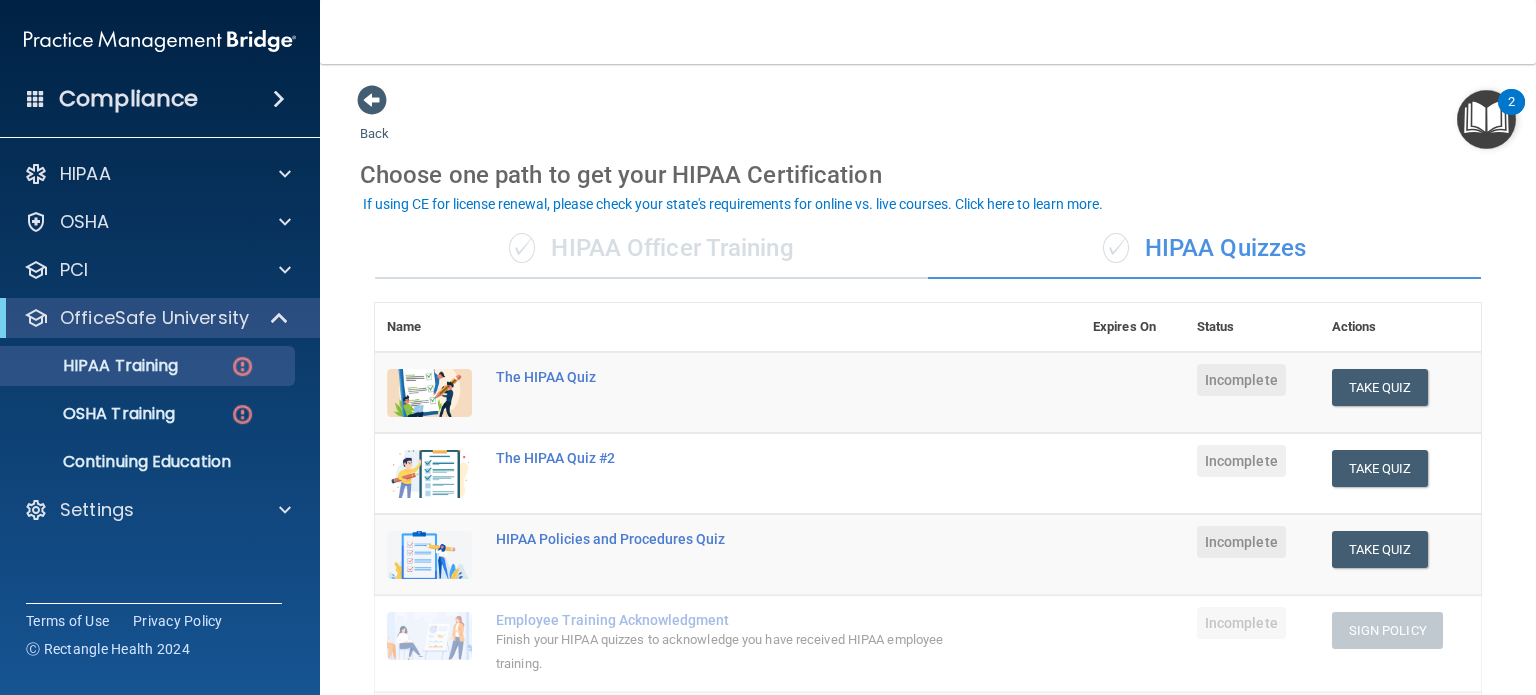 click on "Back     Choose one path to get your HIPAA Certification               ✓   HIPAA Officer Training       ✓   HIPAA Quizzes                      Name    Expires On  Status  Actions                     The HIPAA Quiz             Incomplete              Take Quiz       Download Certificate                        The HIPAA Quiz #2             Incomplete              Take Quiz       Download Certificate                        HIPAA Policies and Procedures Quiz             Incomplete              Take Quiz       Download Certificate                Employee Training Acknowledgment   Finish your HIPAA quizzes to acknowledge you have received HIPAA employee training.        Incomplete              Sign Policy       Sign Policy       Download Policy            Policies Acknowledgment   Finish your HIPAA quizzes to acknowledge you have received your organization’s HIPAA policies.        Incomplete              Sign Policy       Sign Policy       Download Policy                 Training Videos" at bounding box center (928, 379) 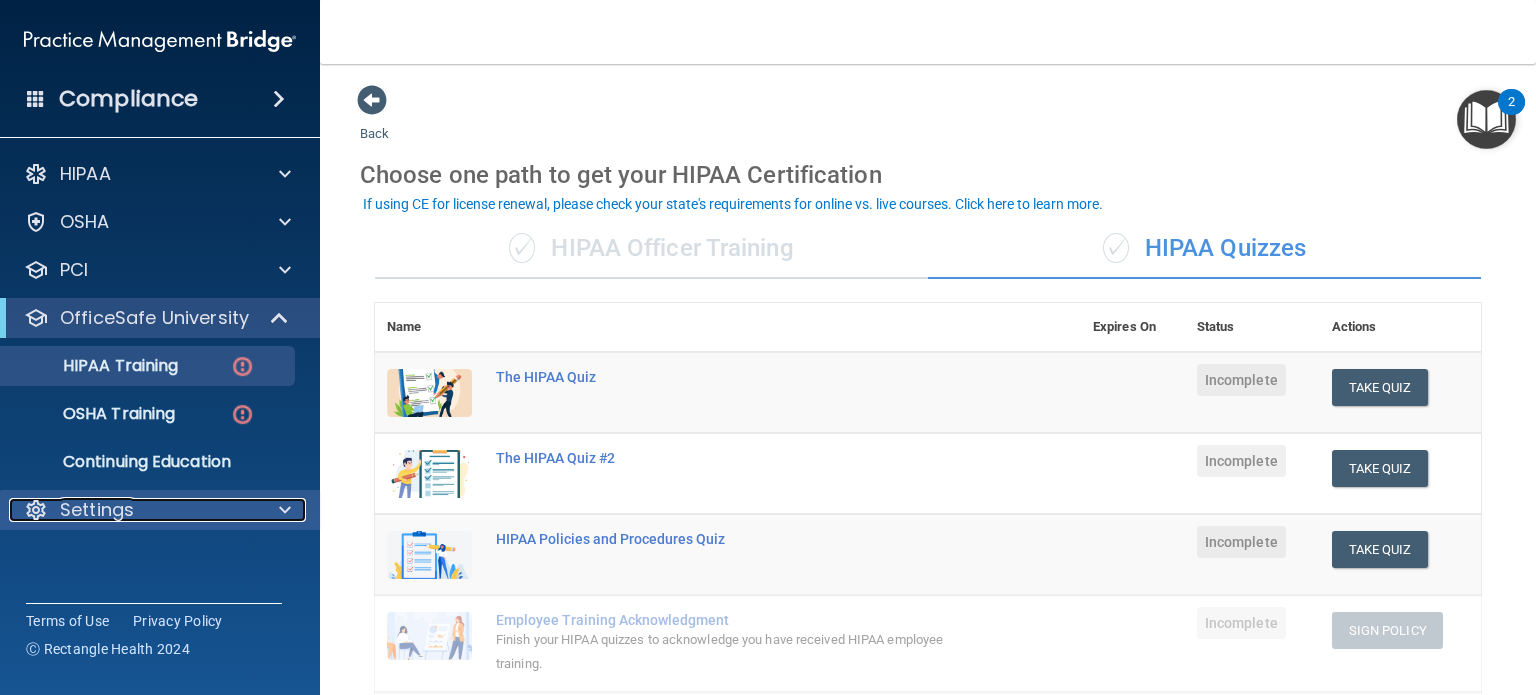 click on "Settings" at bounding box center [133, 510] 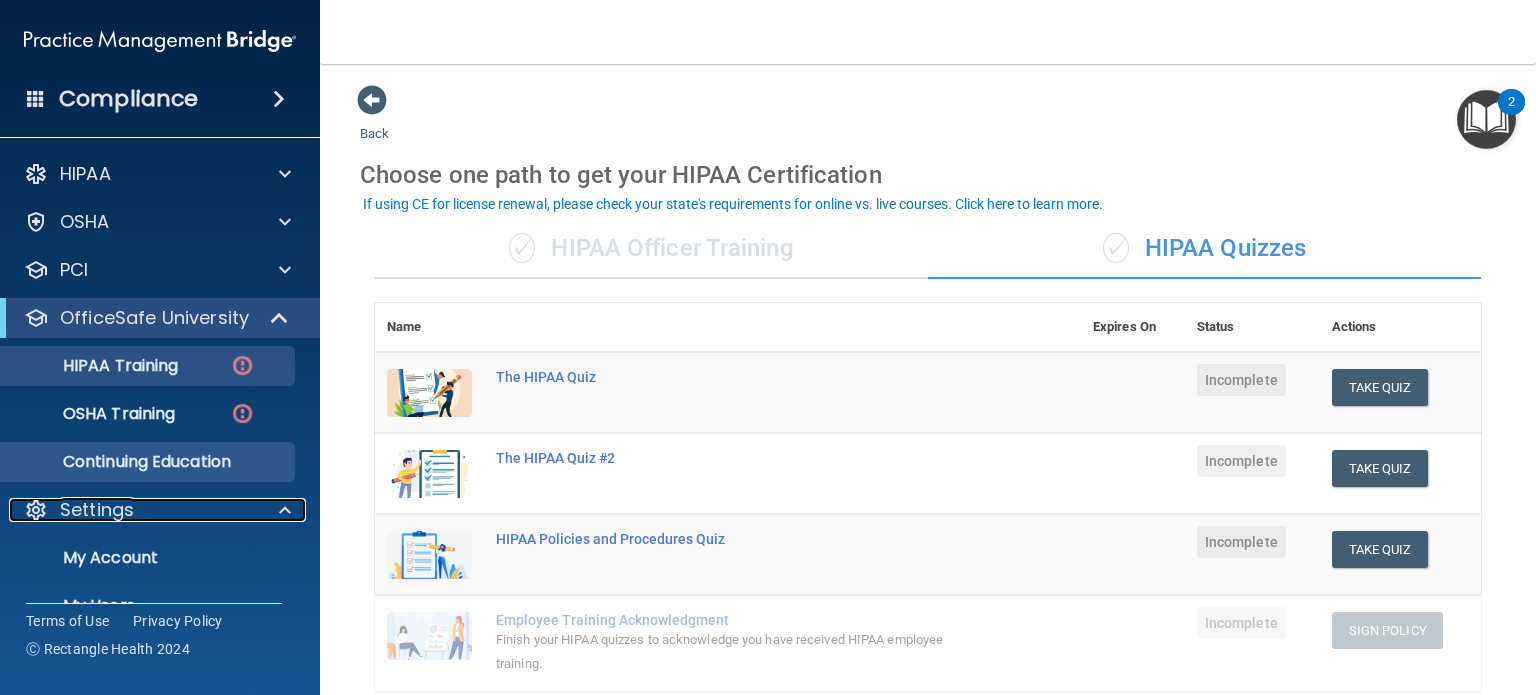 scroll, scrollTop: 134, scrollLeft: 0, axis: vertical 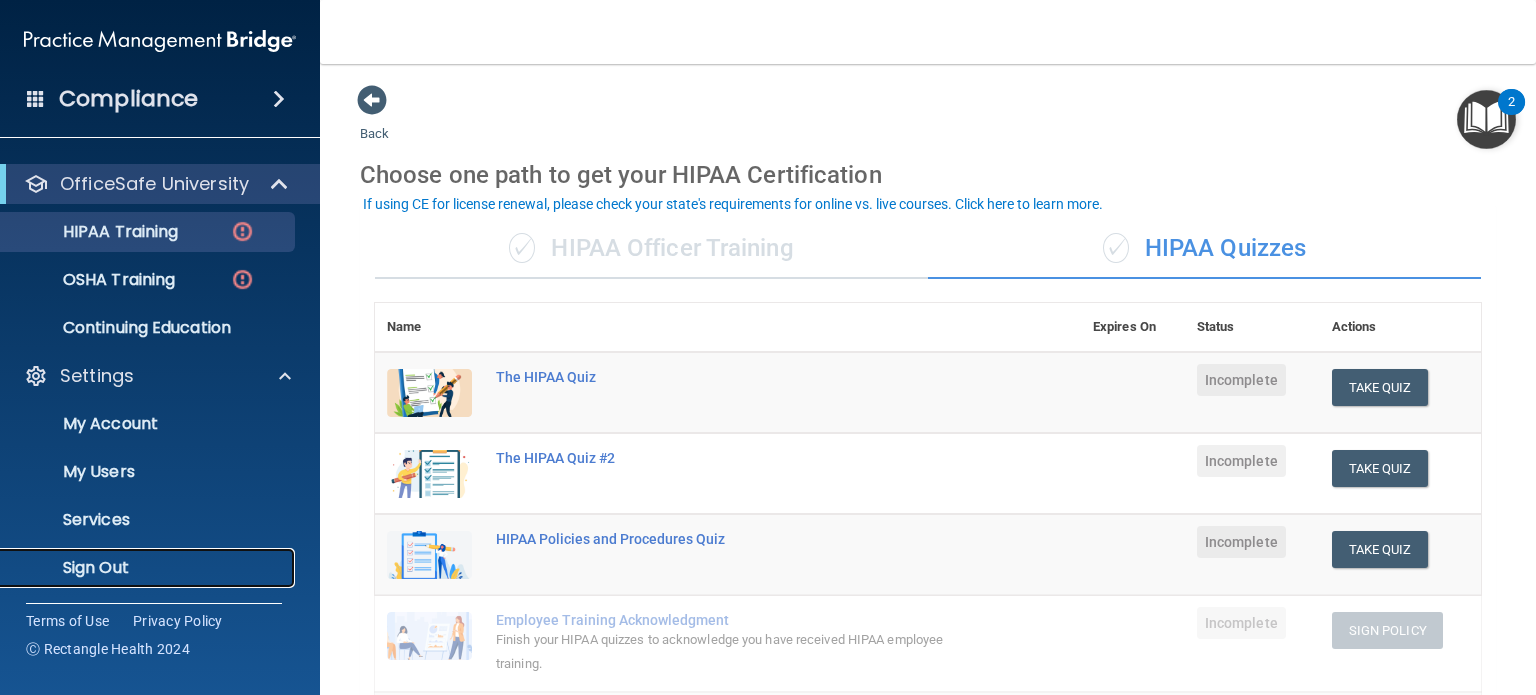 click on "Sign Out" at bounding box center [149, 568] 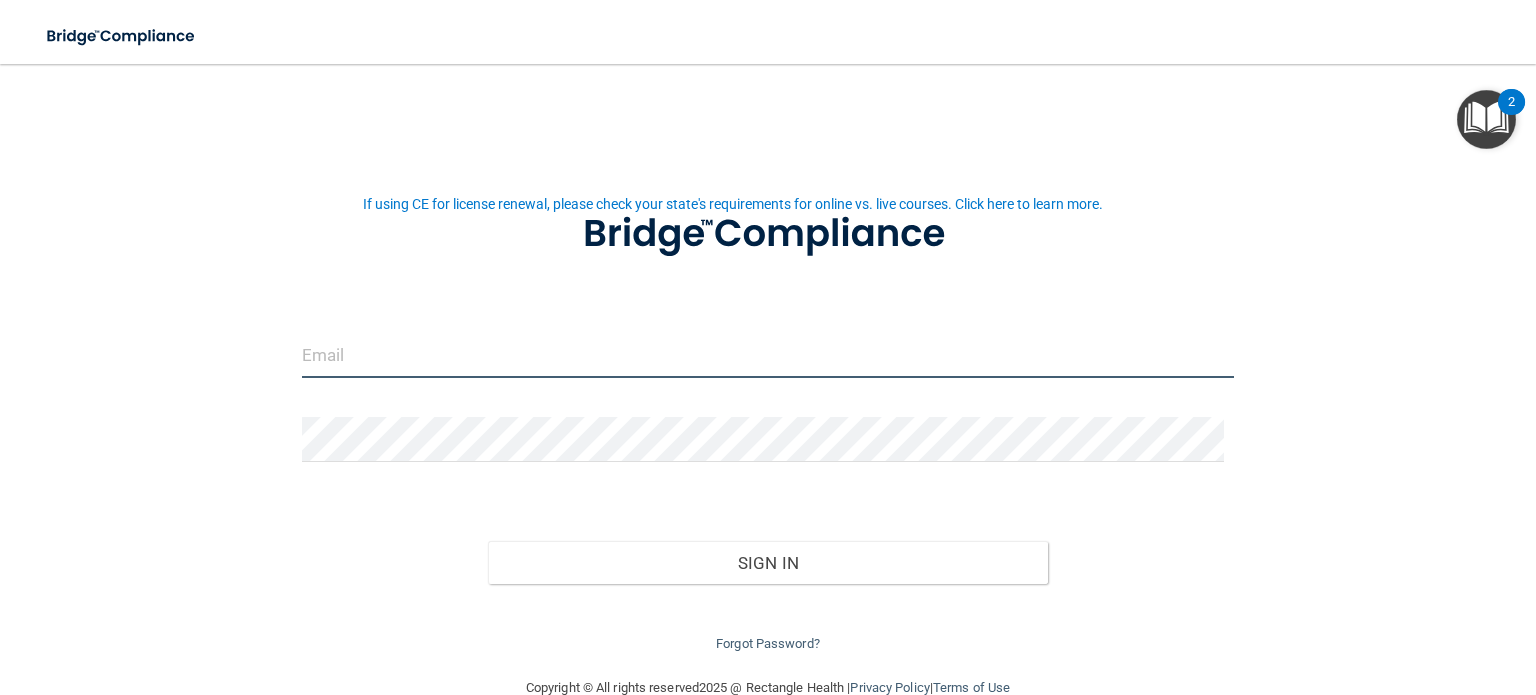 type on "[EMAIL]" 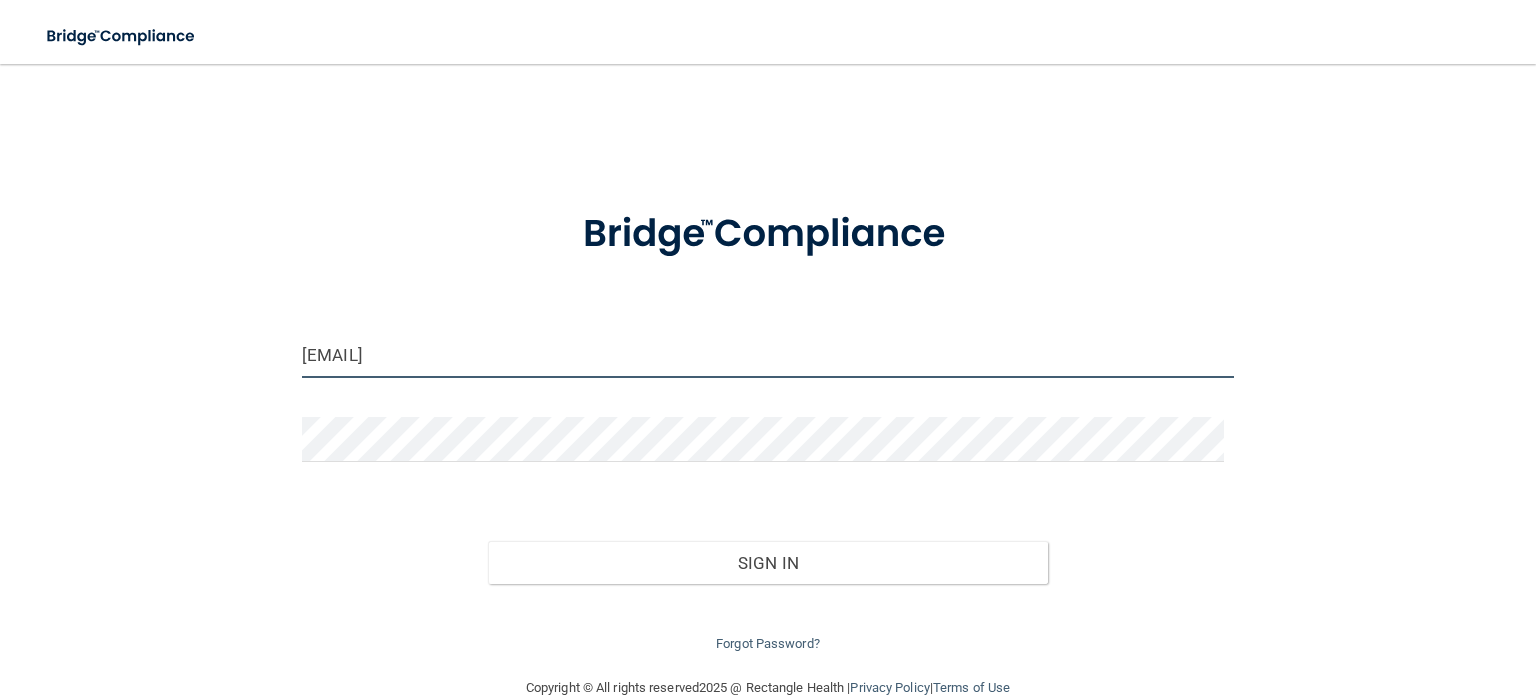 drag, startPoint x: 309, startPoint y: 350, endPoint x: 552, endPoint y: 340, distance: 243.20567 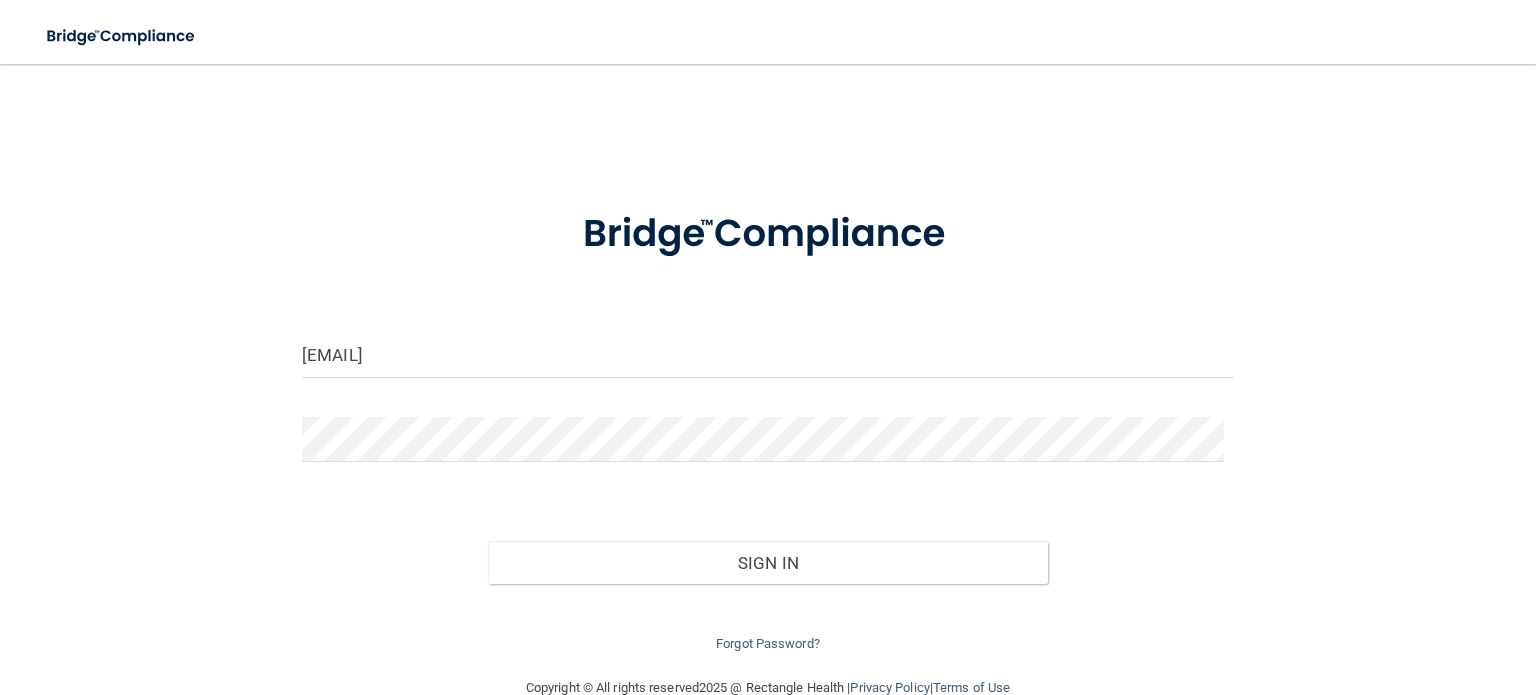 click at bounding box center (768, 234) 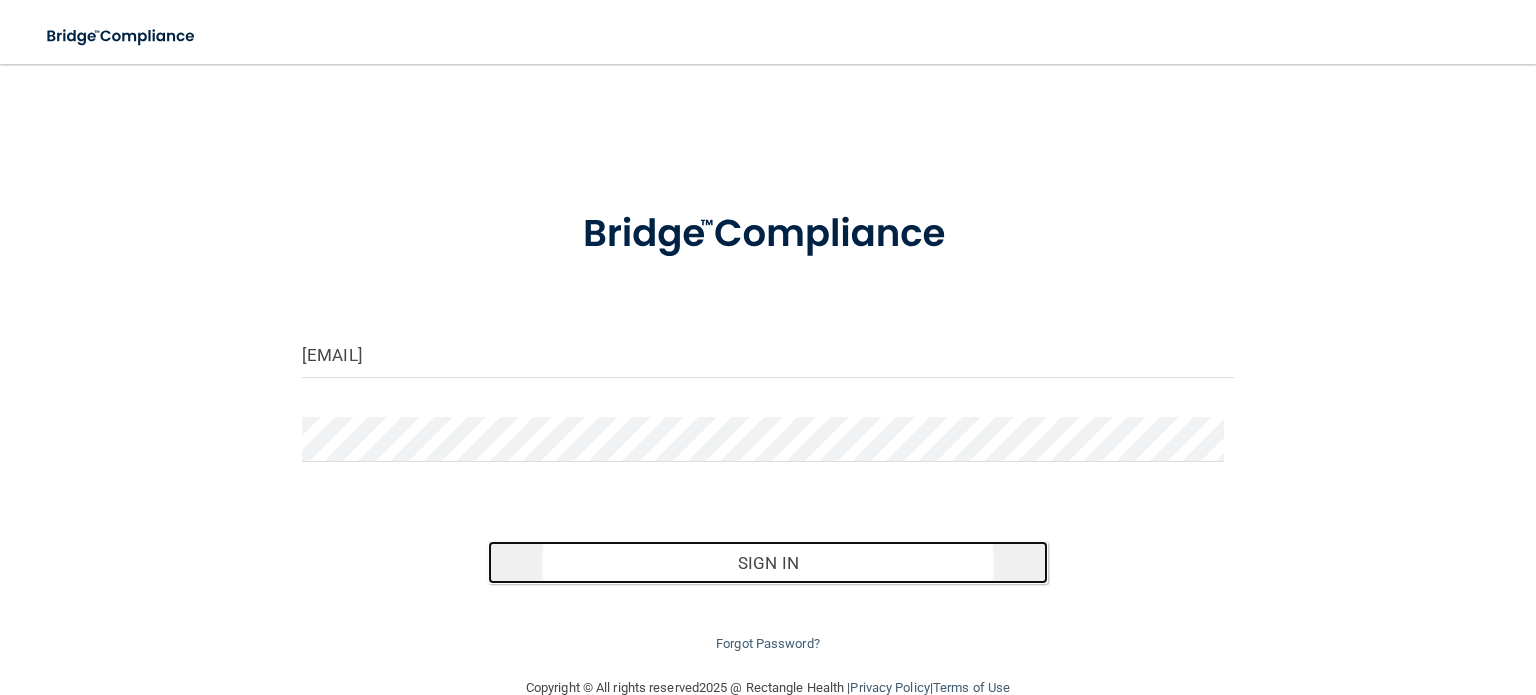 click on "Sign In" at bounding box center (767, 563) 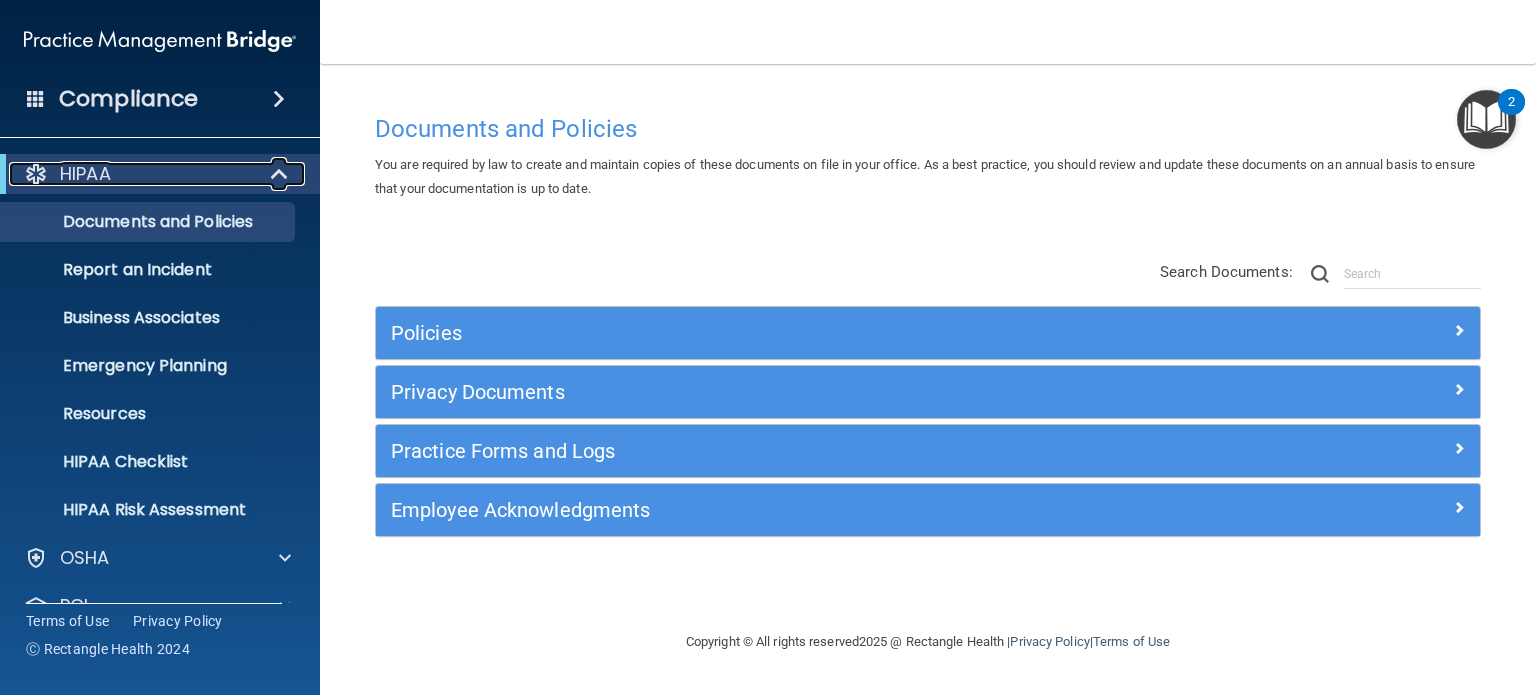 click at bounding box center [281, 174] 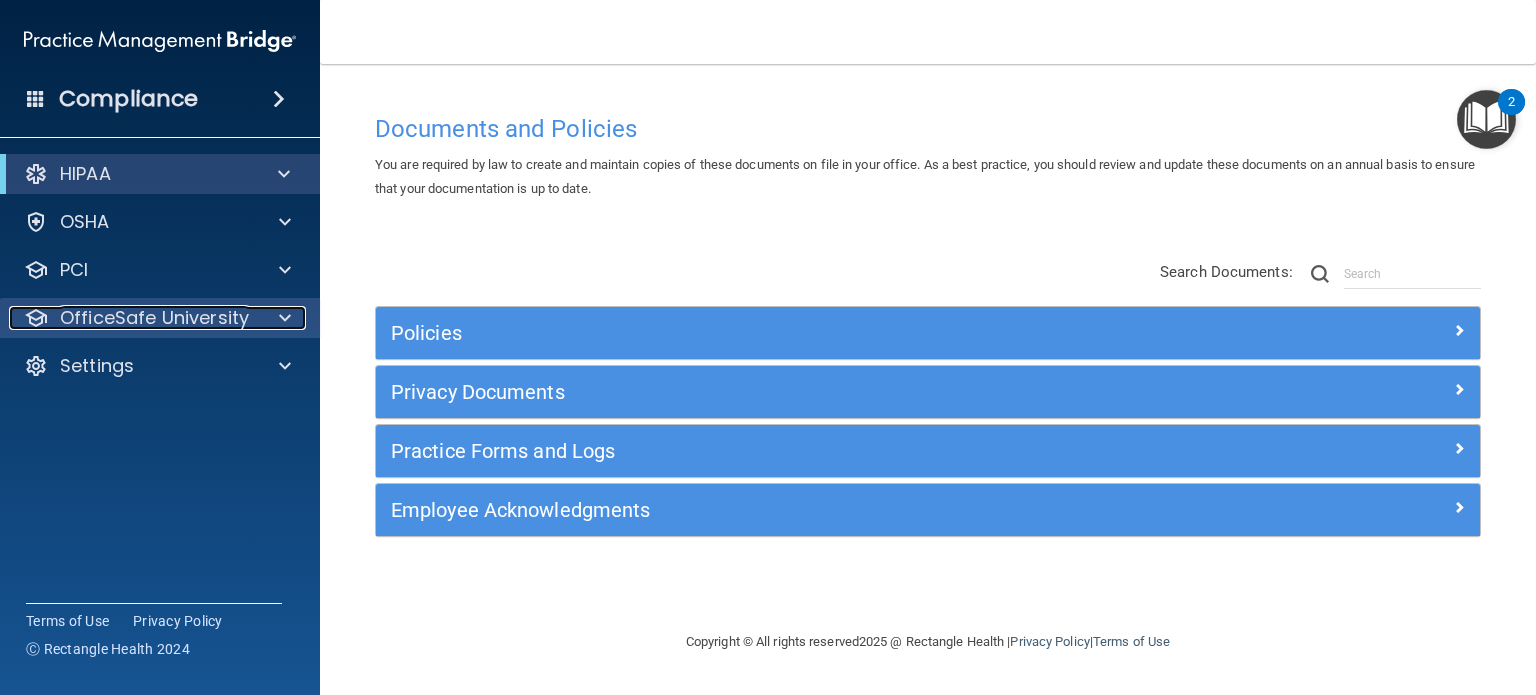 click at bounding box center (285, 318) 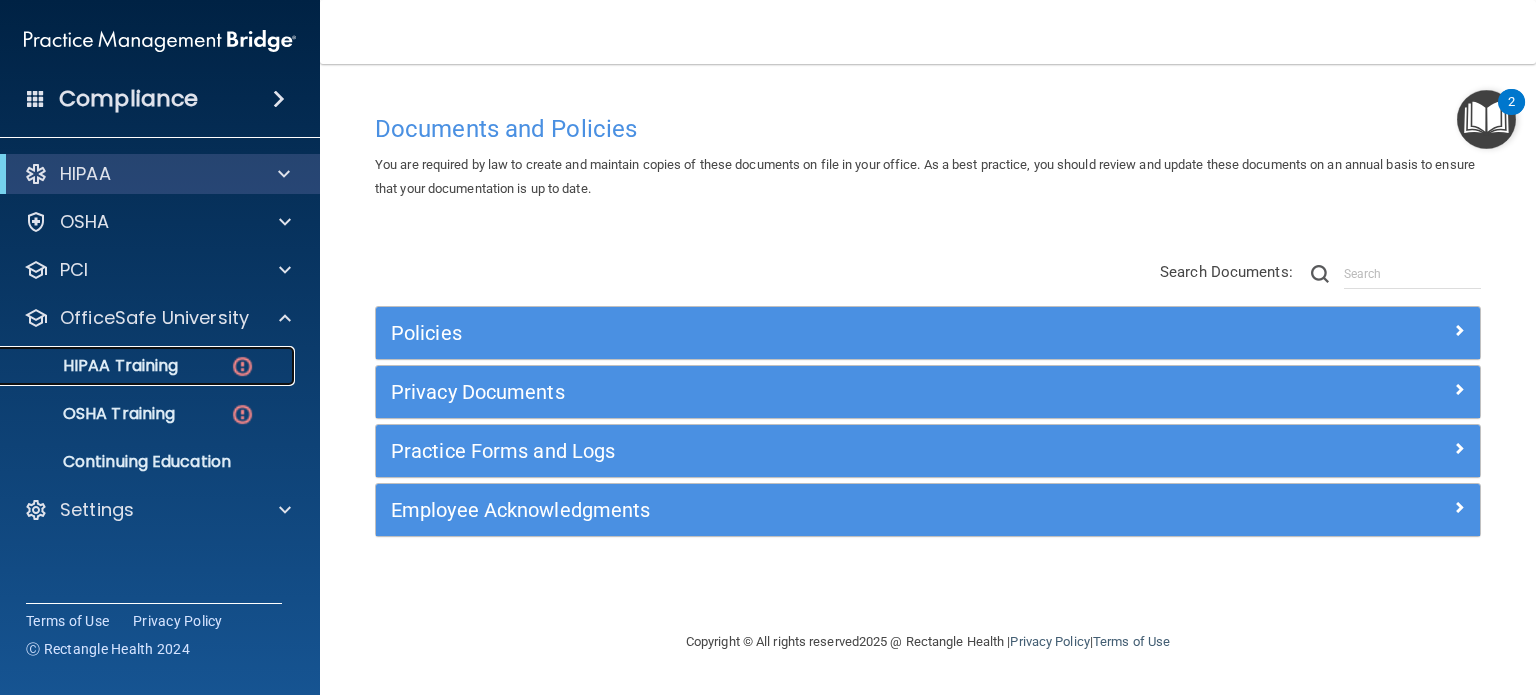 click on "HIPAA Training" at bounding box center (95, 366) 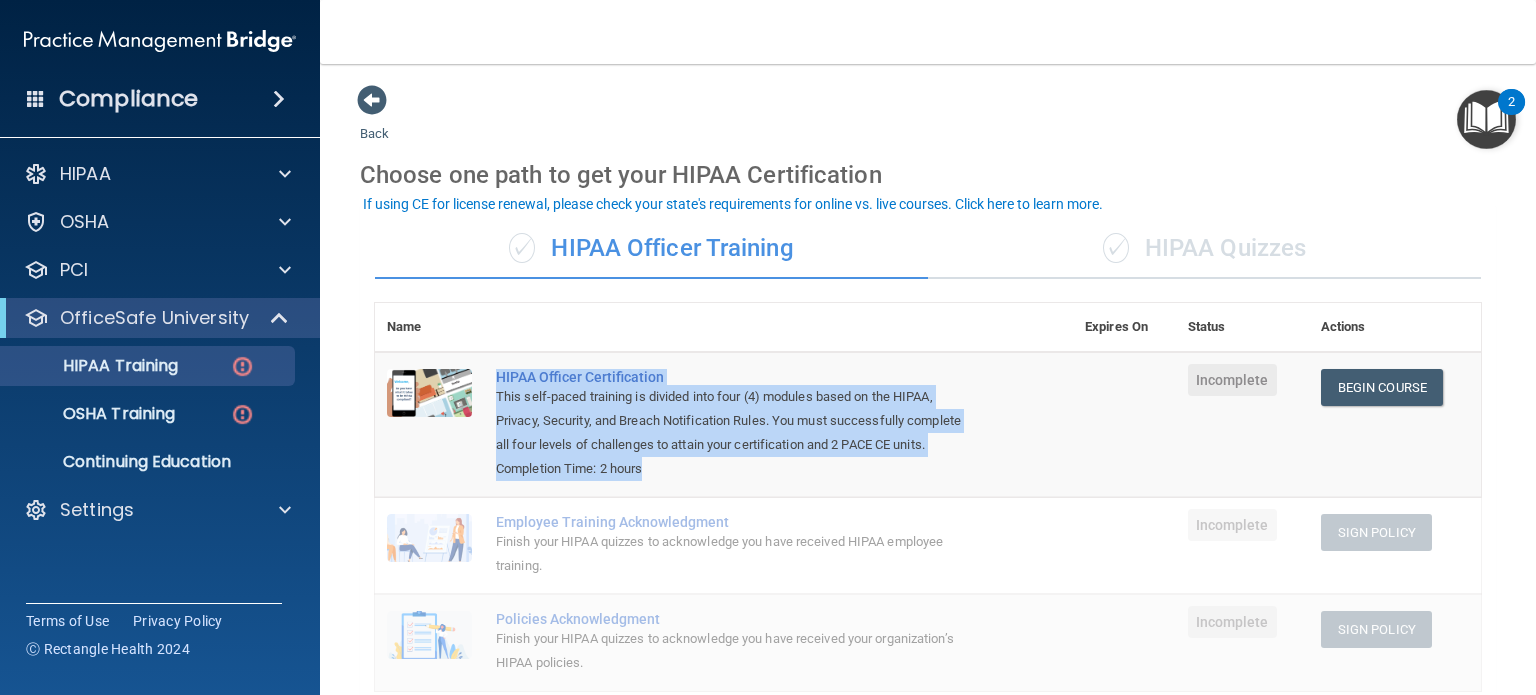 drag, startPoint x: 708, startPoint y: 465, endPoint x: 573, endPoint y: 359, distance: 171.64207 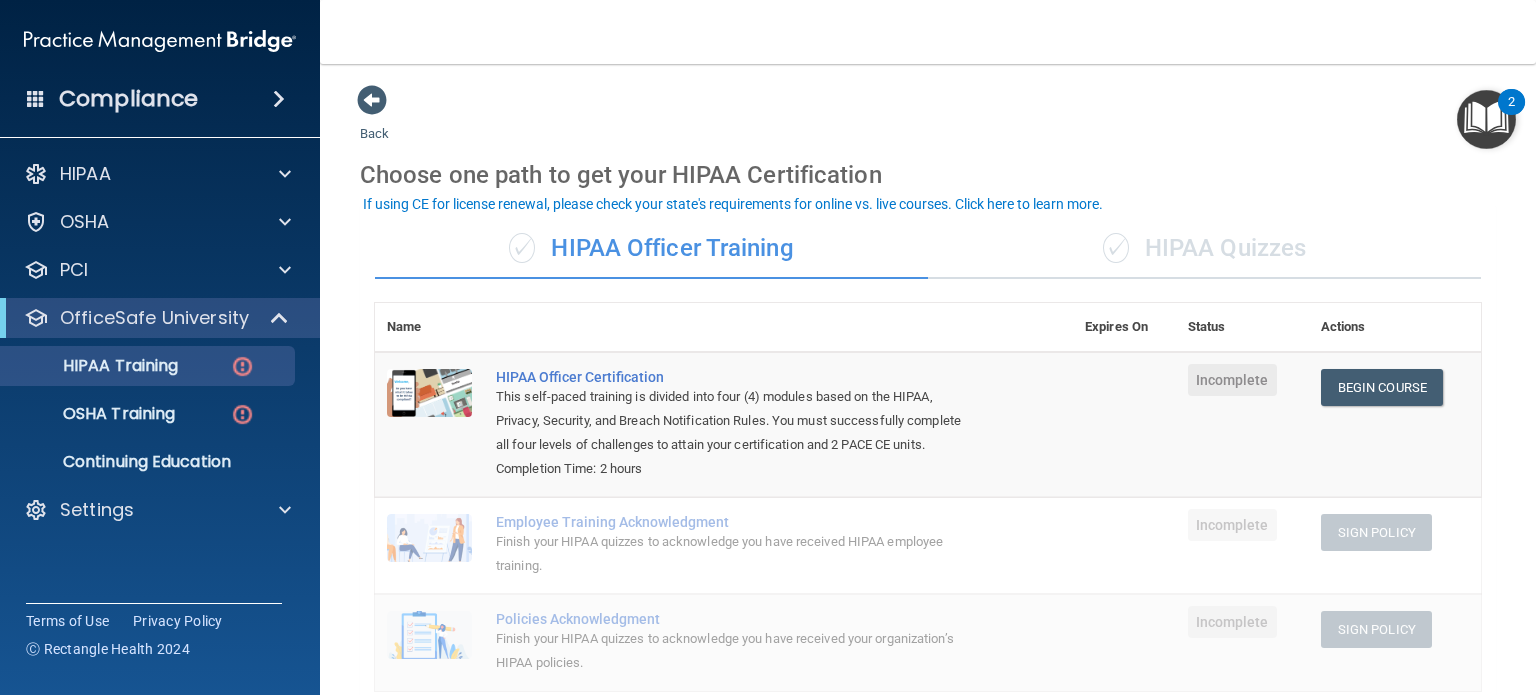 click at bounding box center [778, 327] 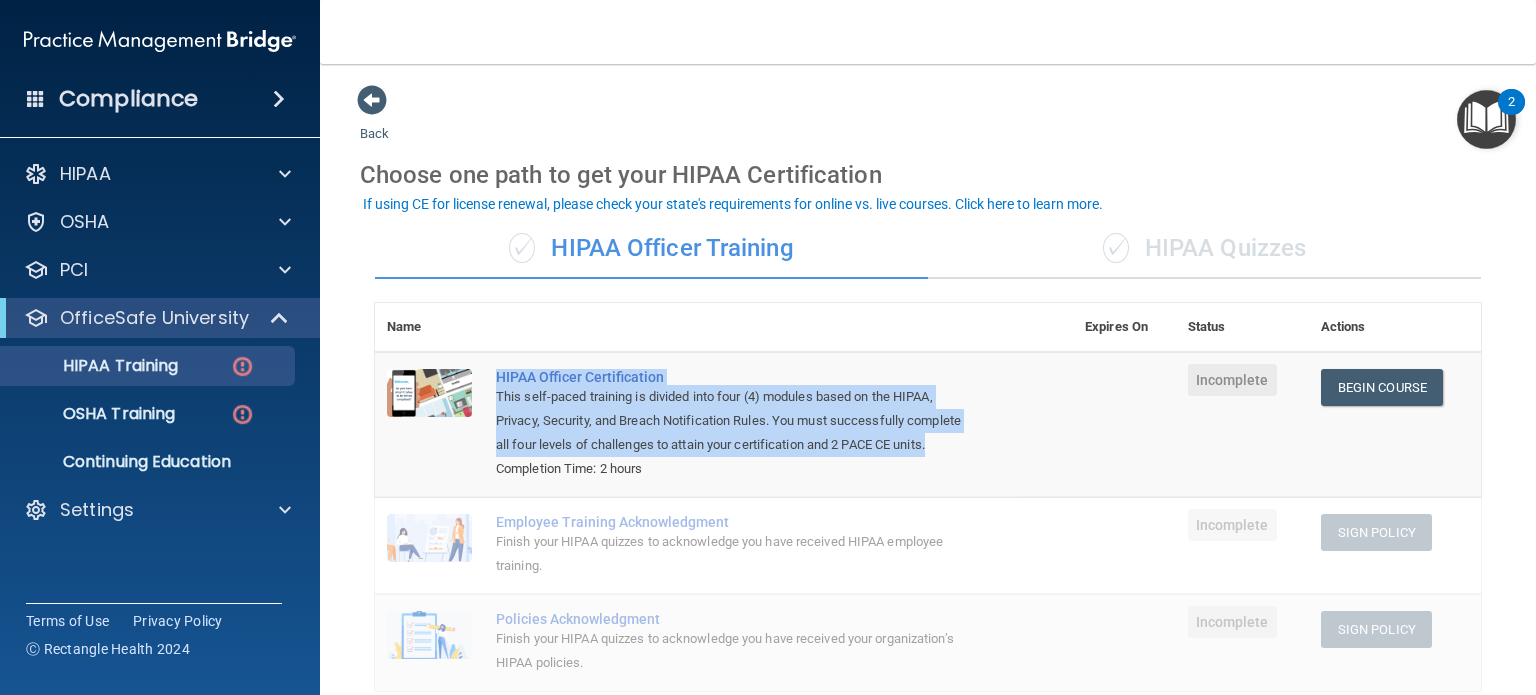 drag, startPoint x: 641, startPoint y: 447, endPoint x: 536, endPoint y: 347, distance: 145 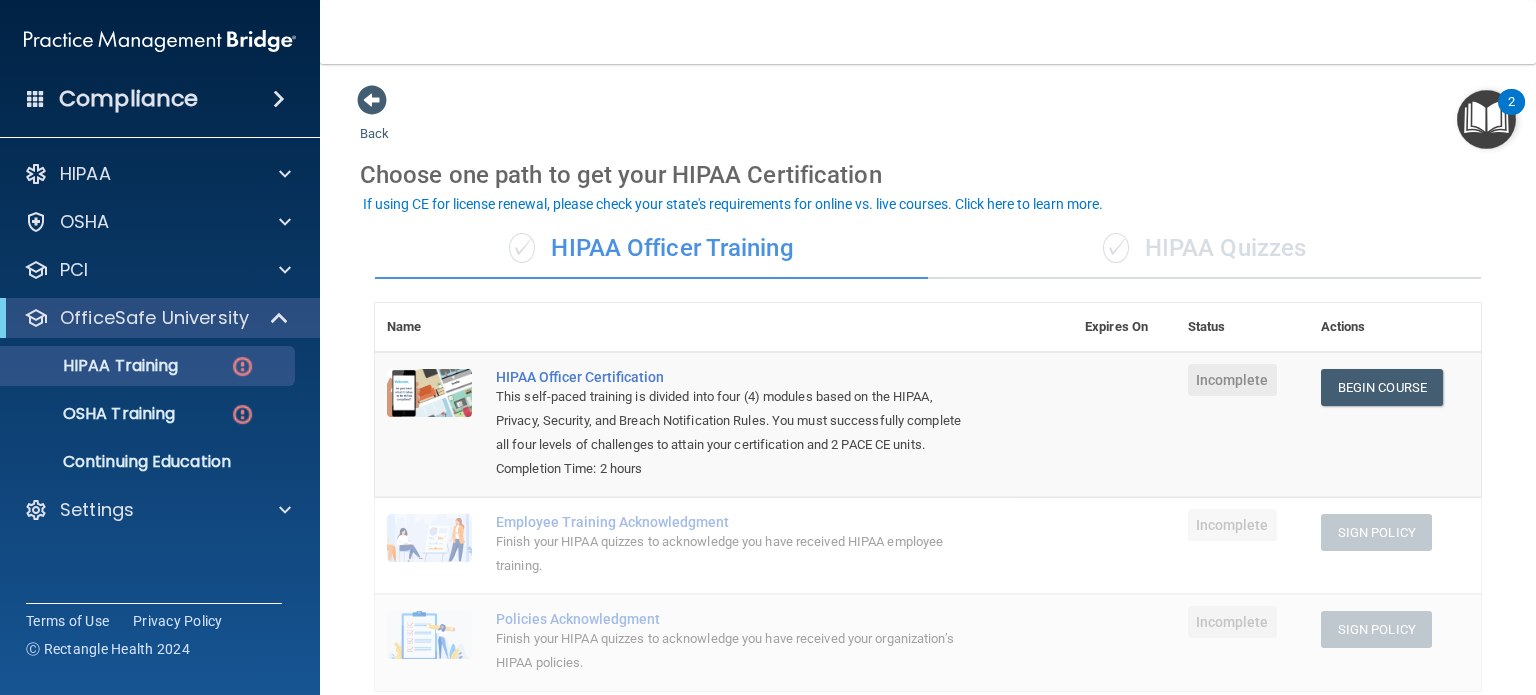 click at bounding box center [778, 327] 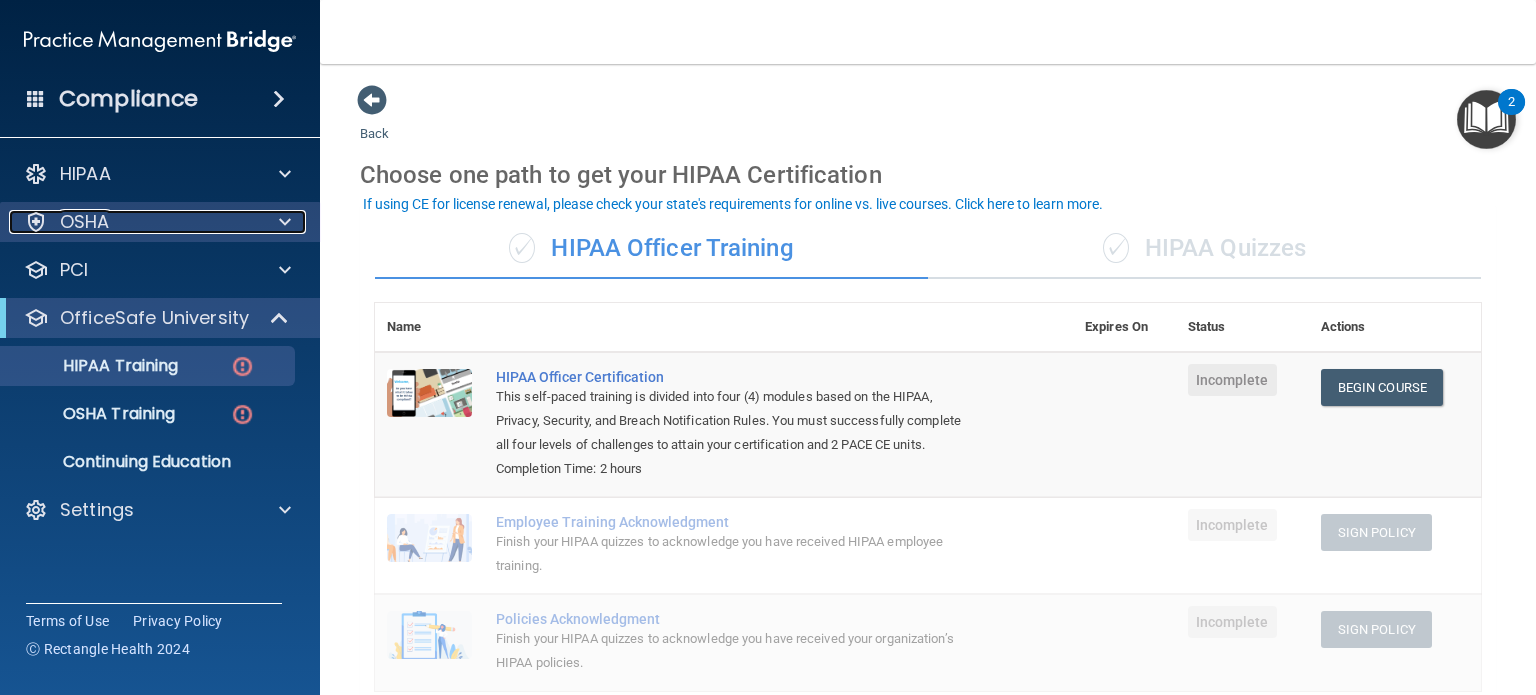click at bounding box center [285, 222] 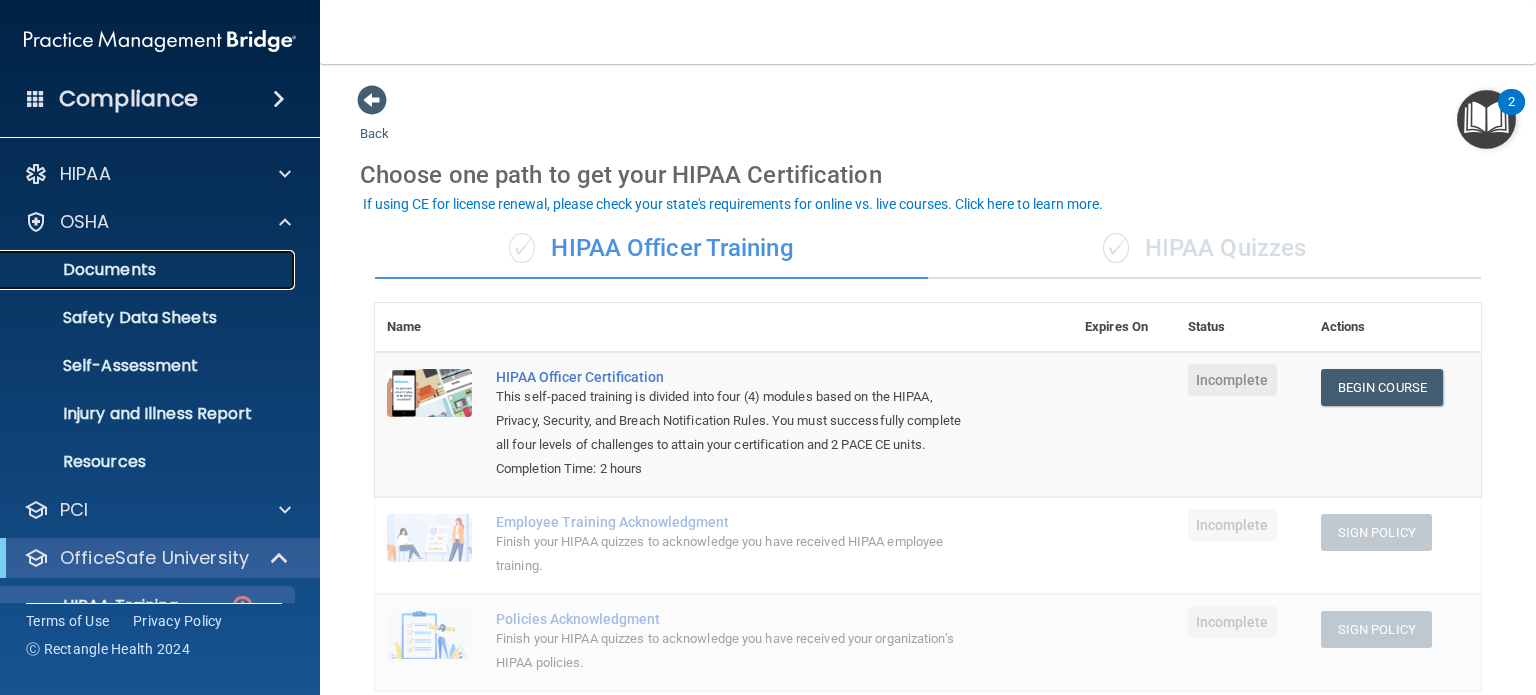 click on "Documents" at bounding box center [149, 270] 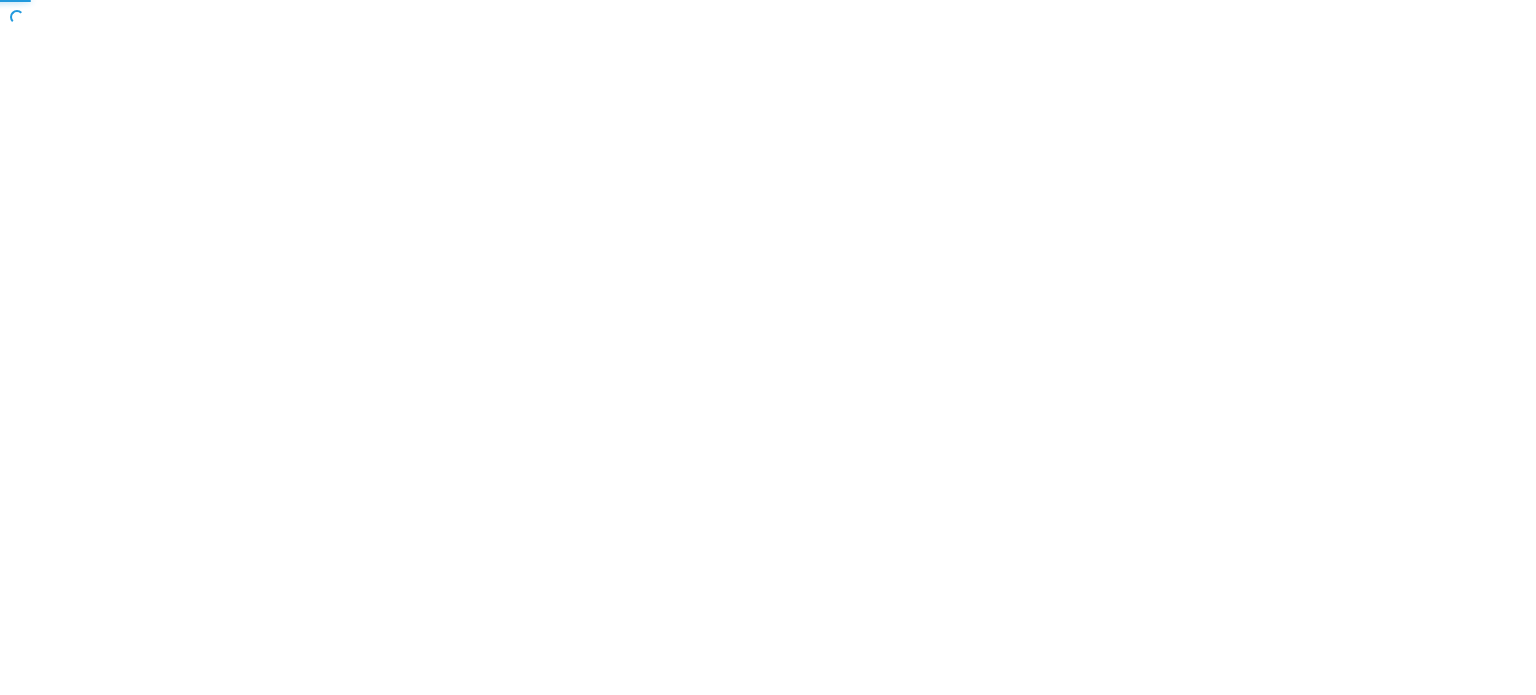 scroll, scrollTop: 0, scrollLeft: 0, axis: both 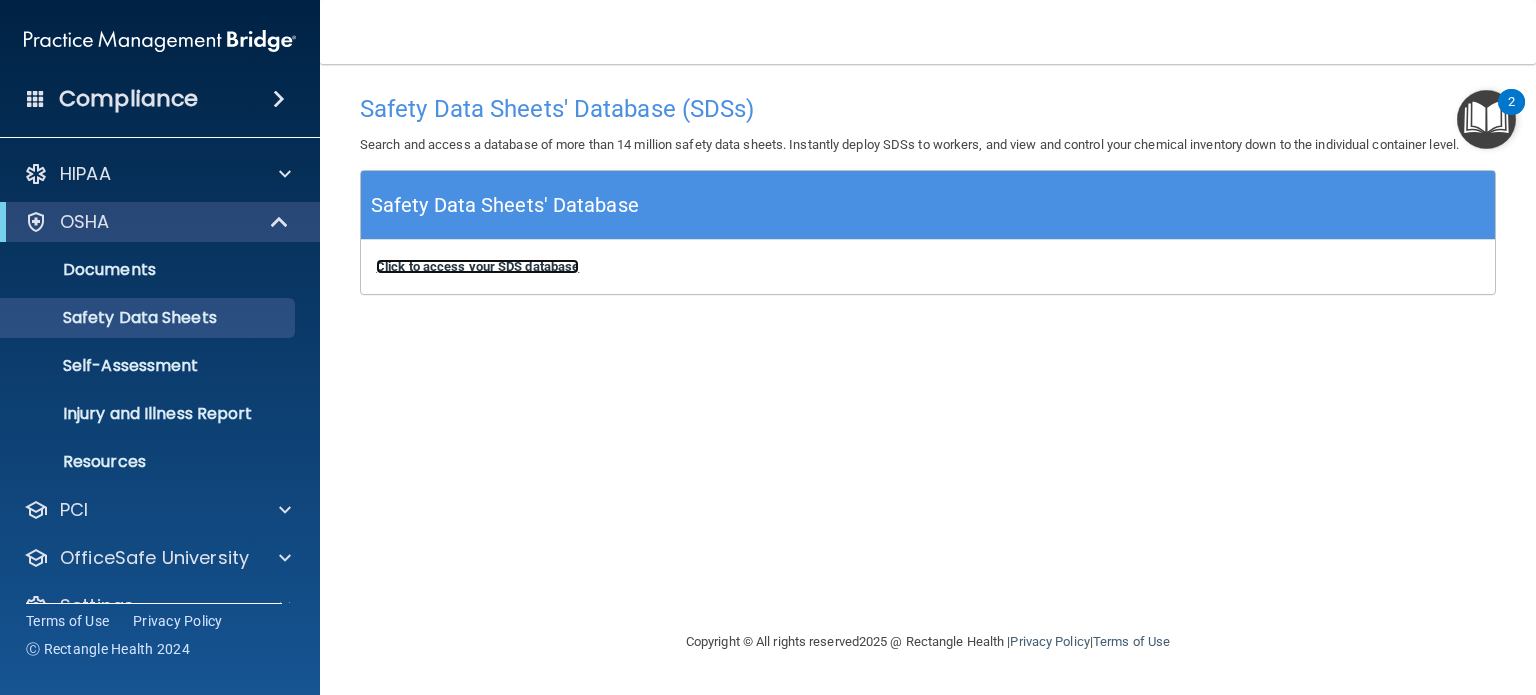 click on "Click to access your SDS database" at bounding box center [477, 266] 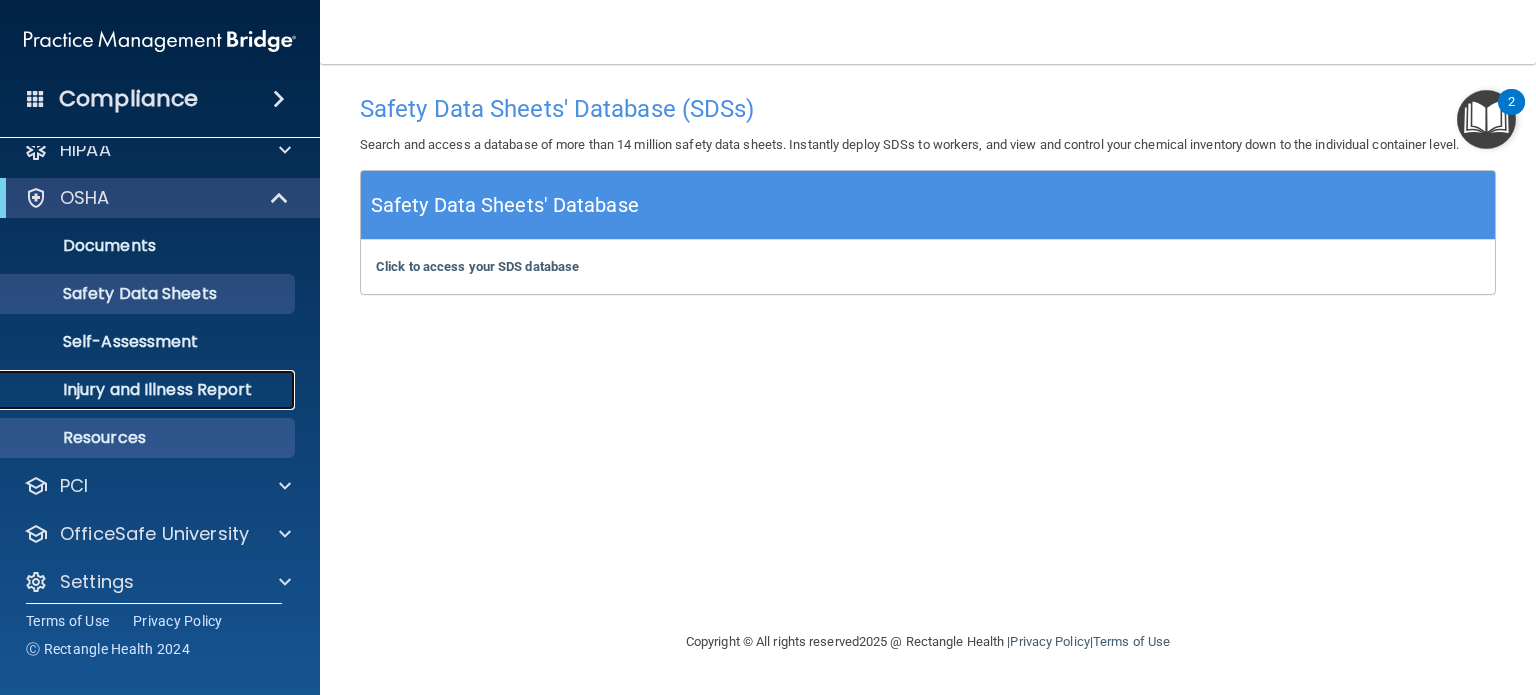 scroll, scrollTop: 38, scrollLeft: 0, axis: vertical 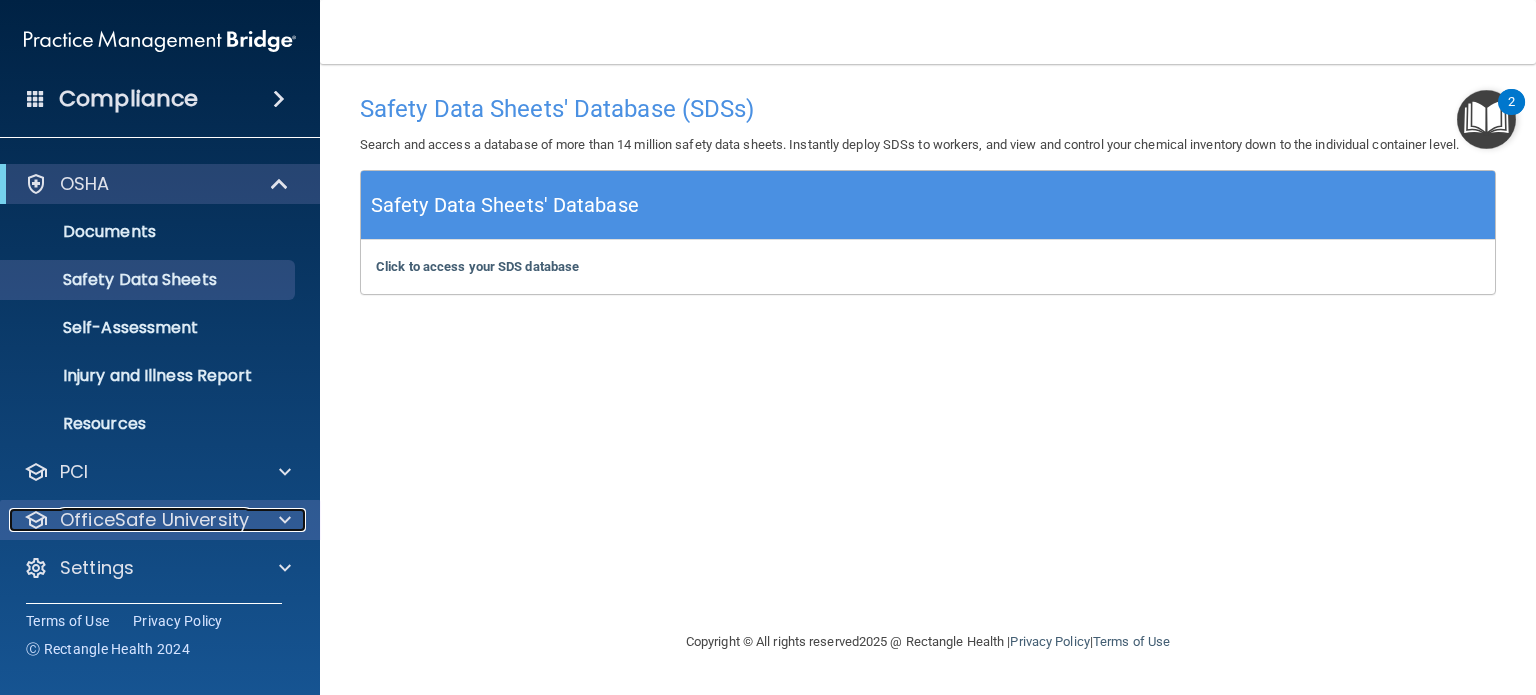 click on "OfficeSafe University" at bounding box center [154, 520] 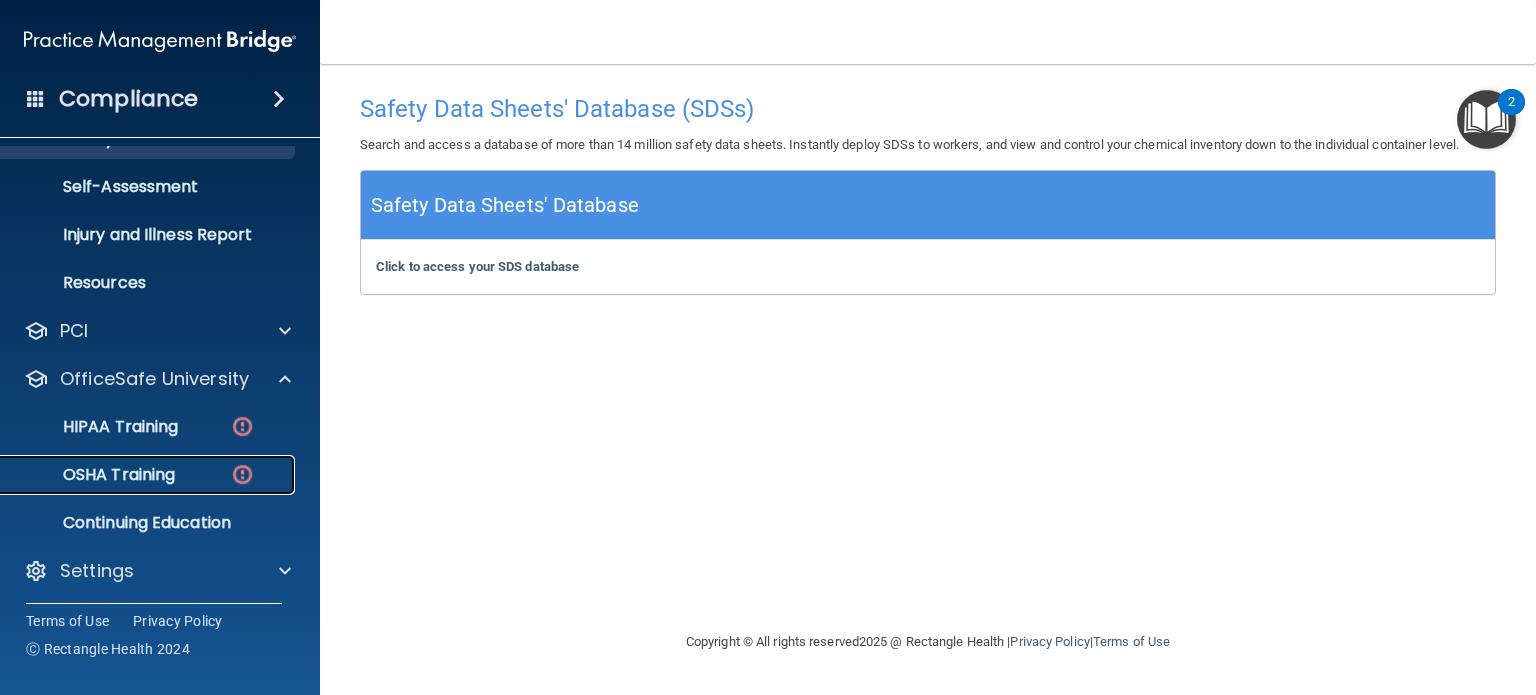 click on "OSHA Training" at bounding box center [94, 475] 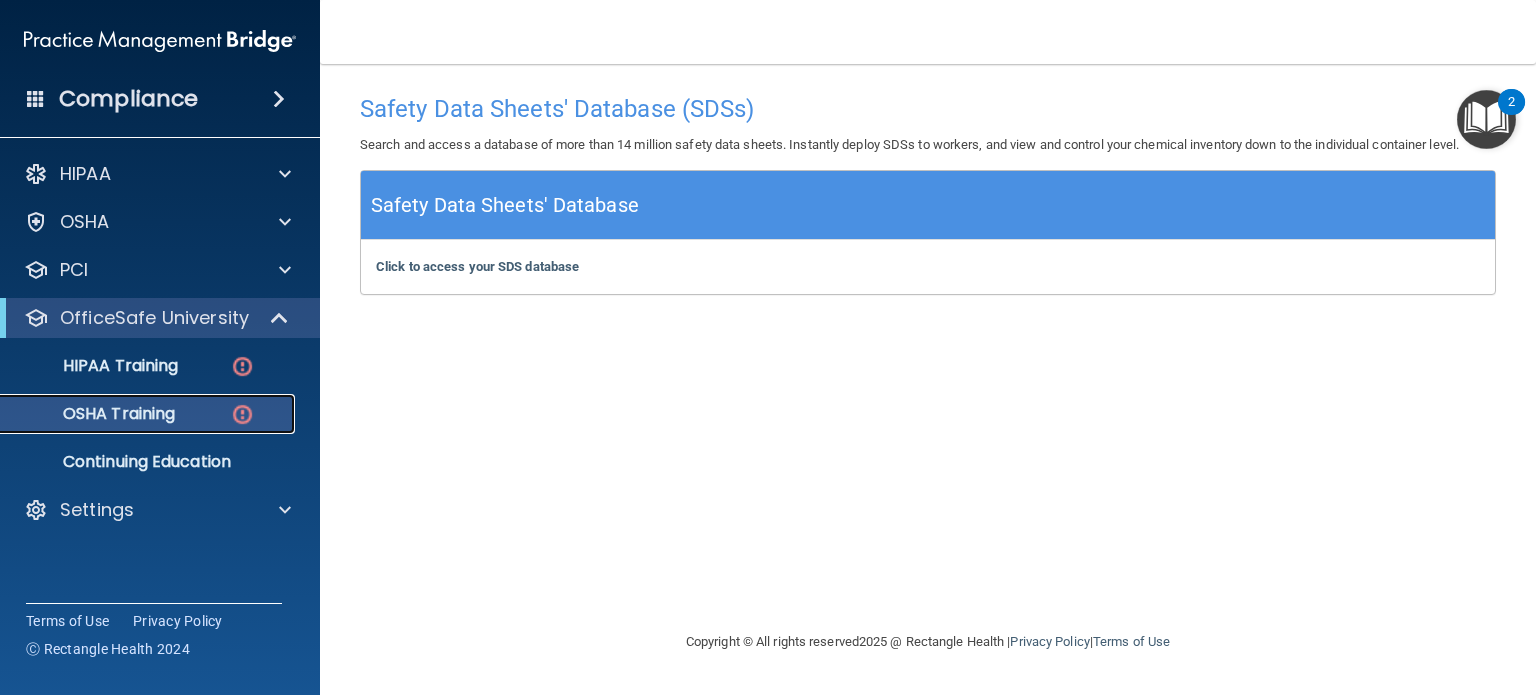 scroll, scrollTop: 0, scrollLeft: 0, axis: both 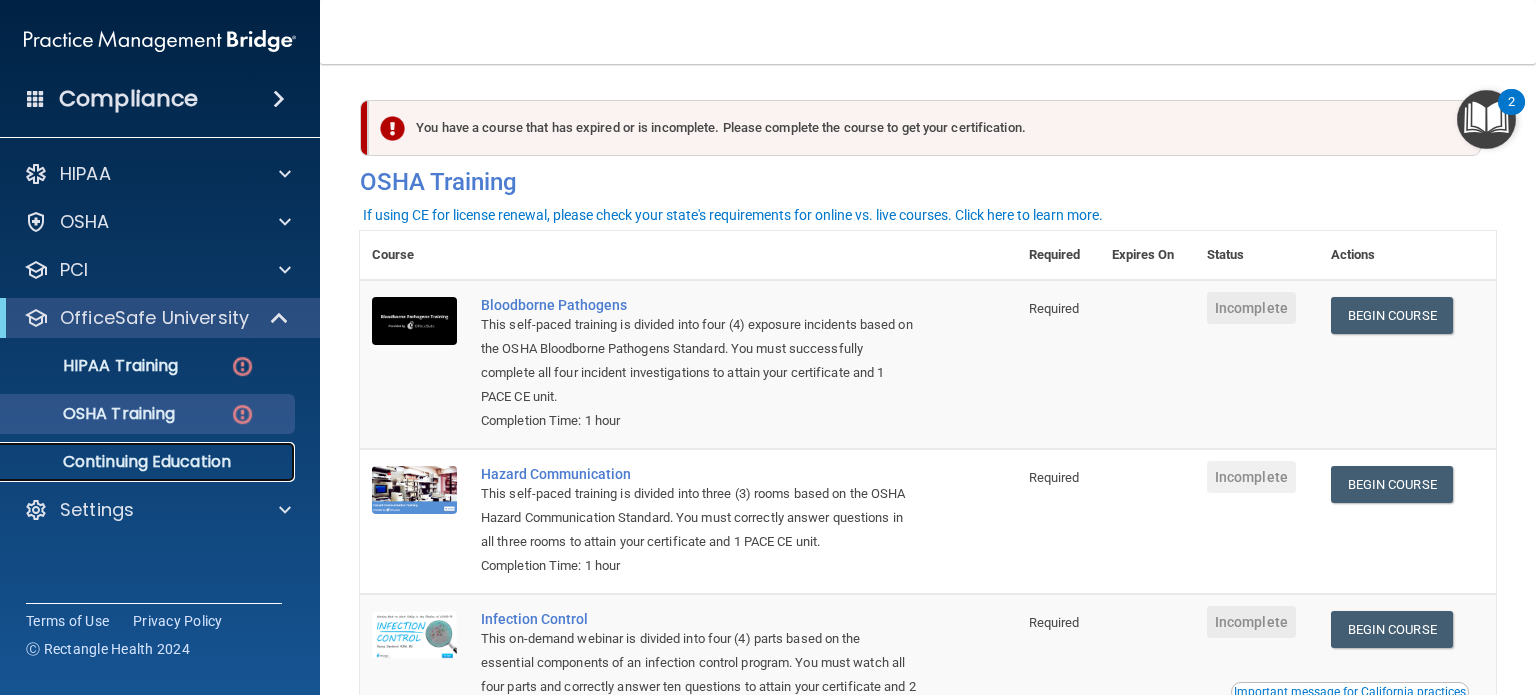 click on "Continuing Education" at bounding box center (149, 462) 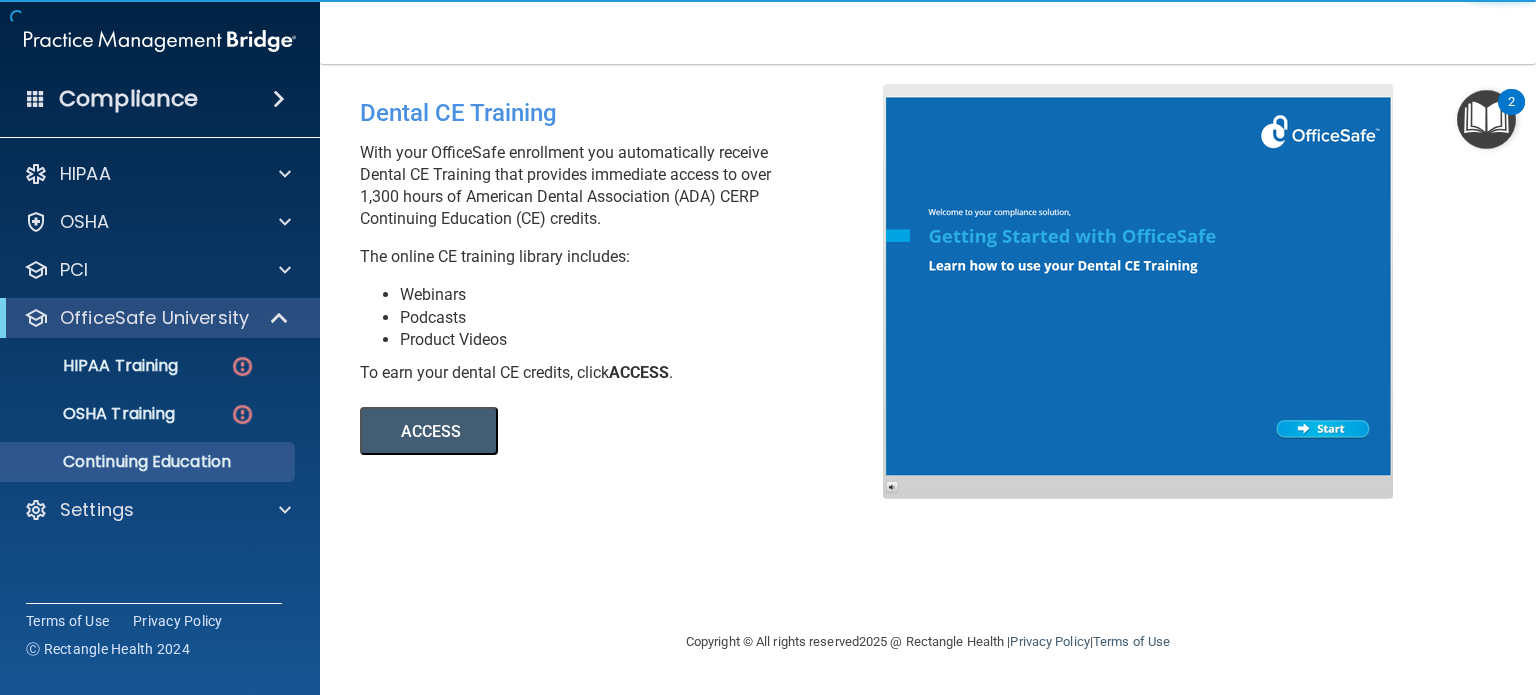 click on "ACCESS" at bounding box center [429, 431] 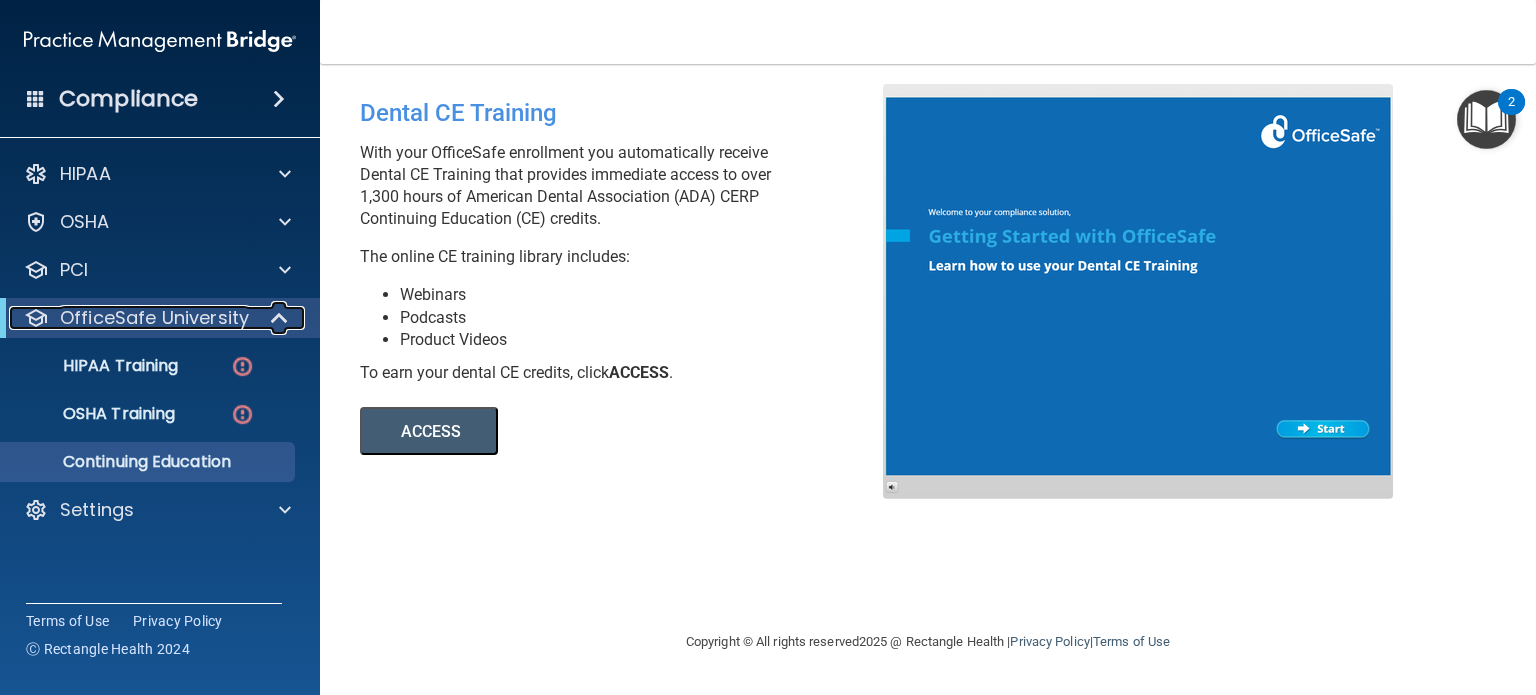 click at bounding box center [281, 318] 